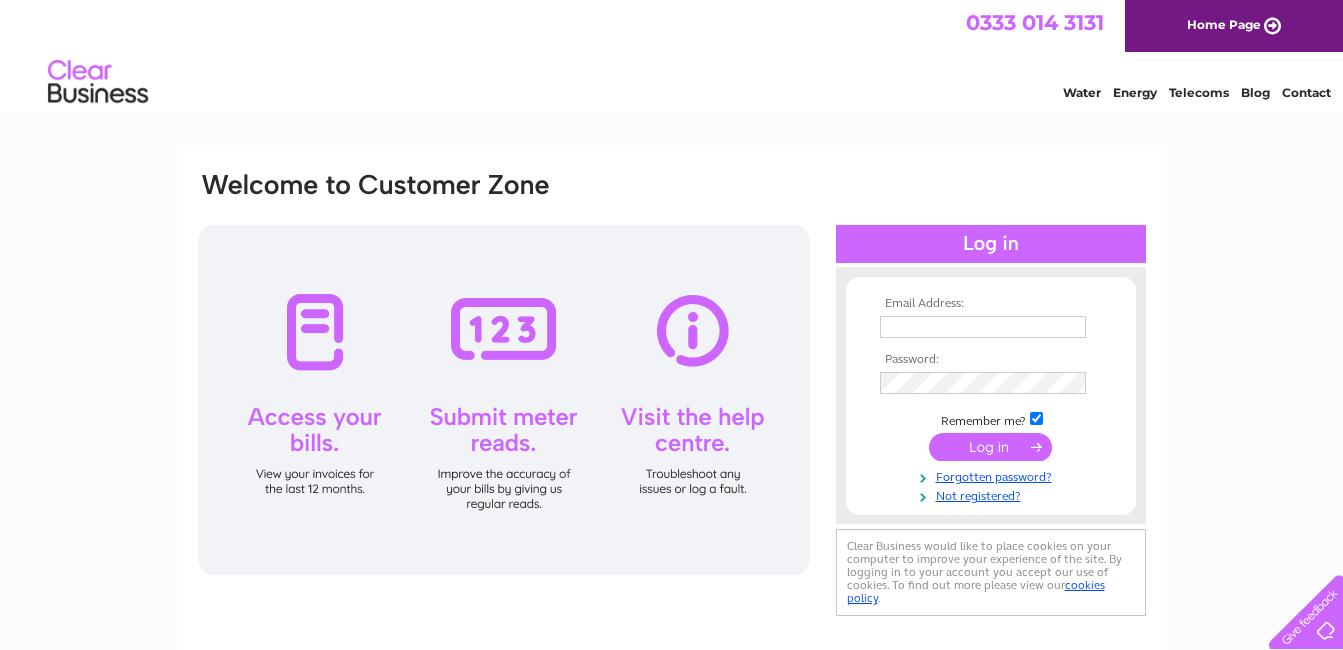 scroll, scrollTop: 0, scrollLeft: 0, axis: both 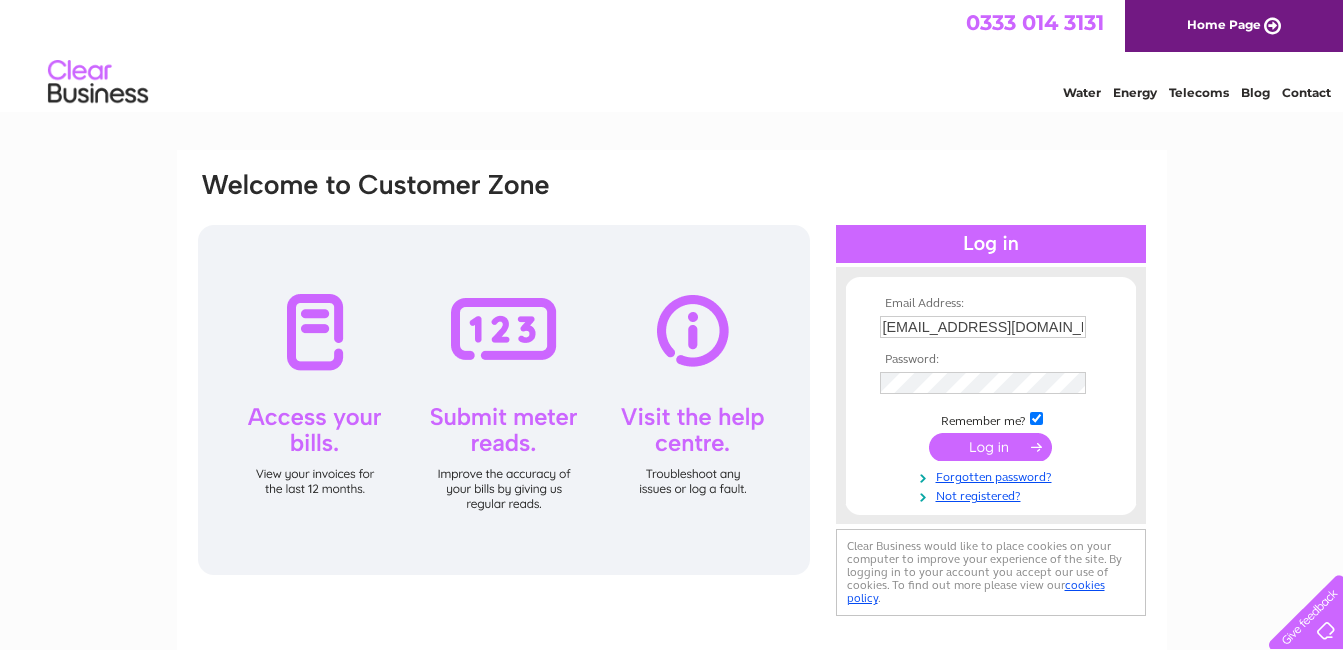 click at bounding box center [990, 447] 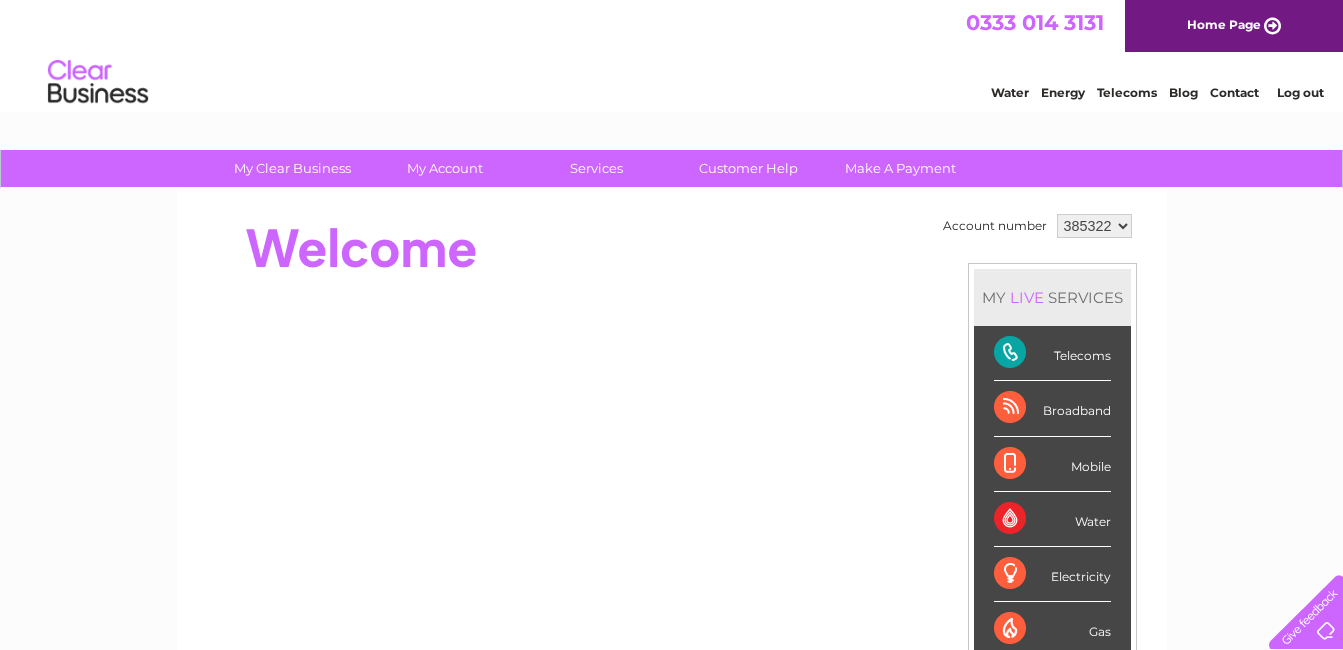 scroll, scrollTop: 0, scrollLeft: 0, axis: both 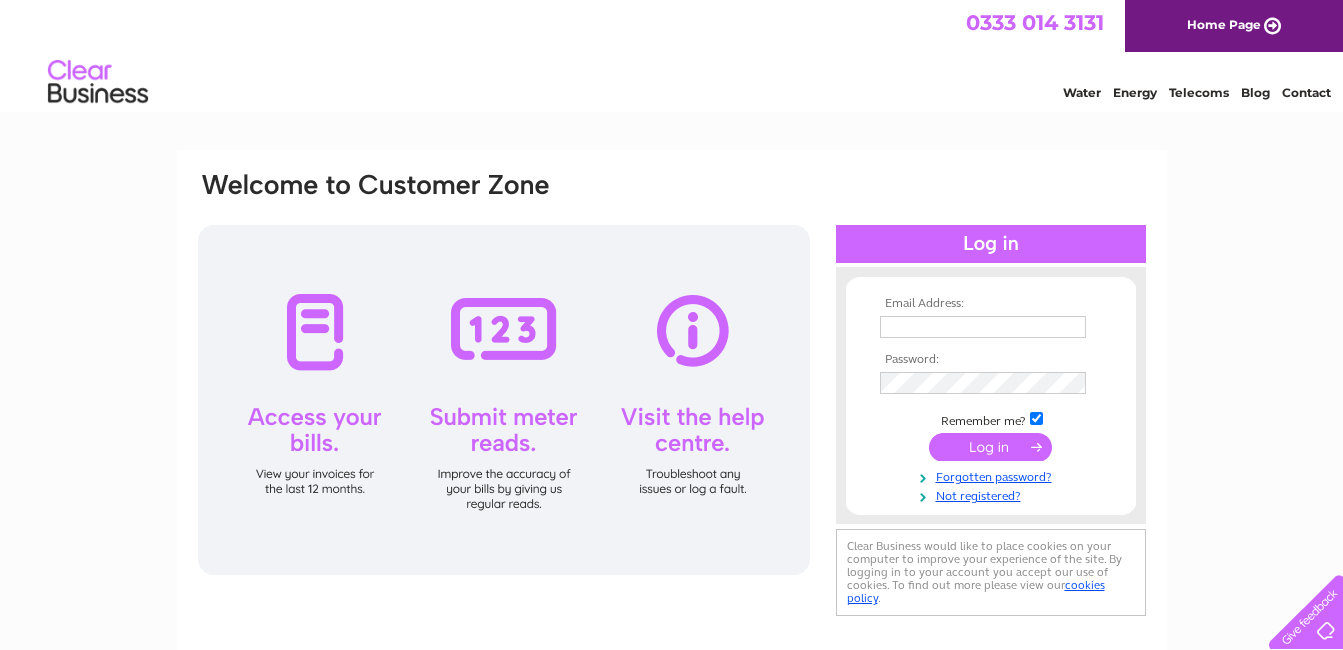 type on "tottyfay@hotmail.co.uk" 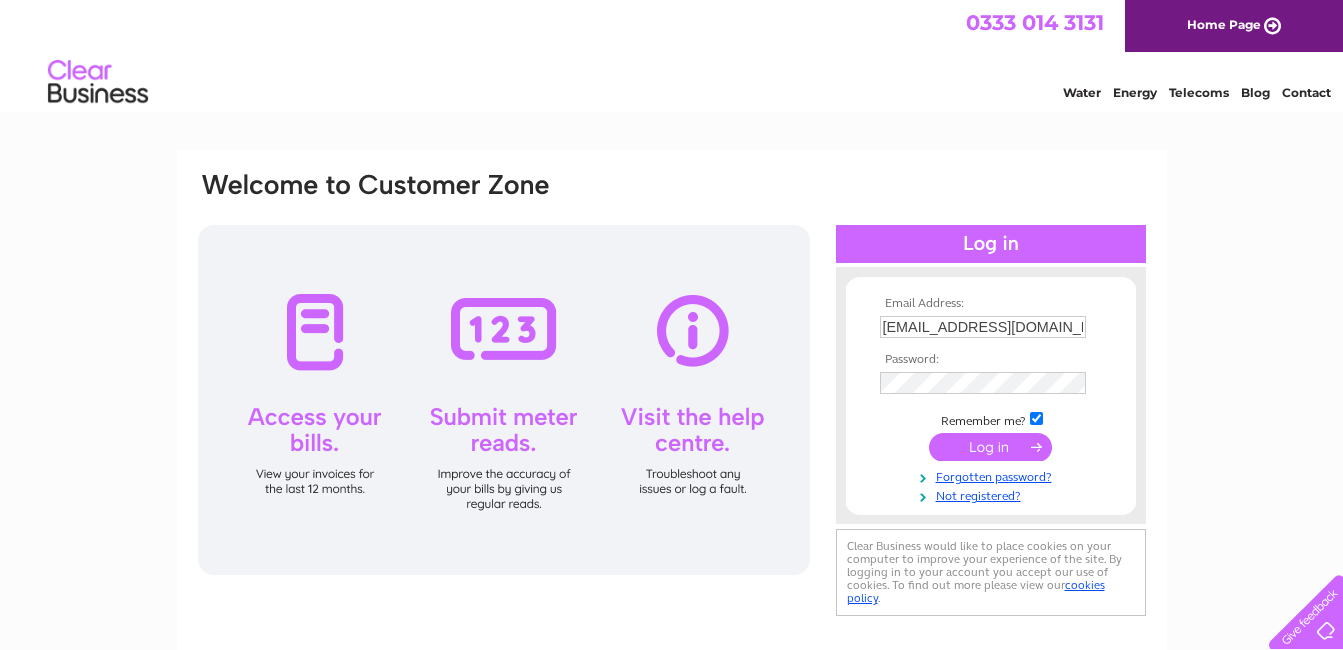click at bounding box center [990, 447] 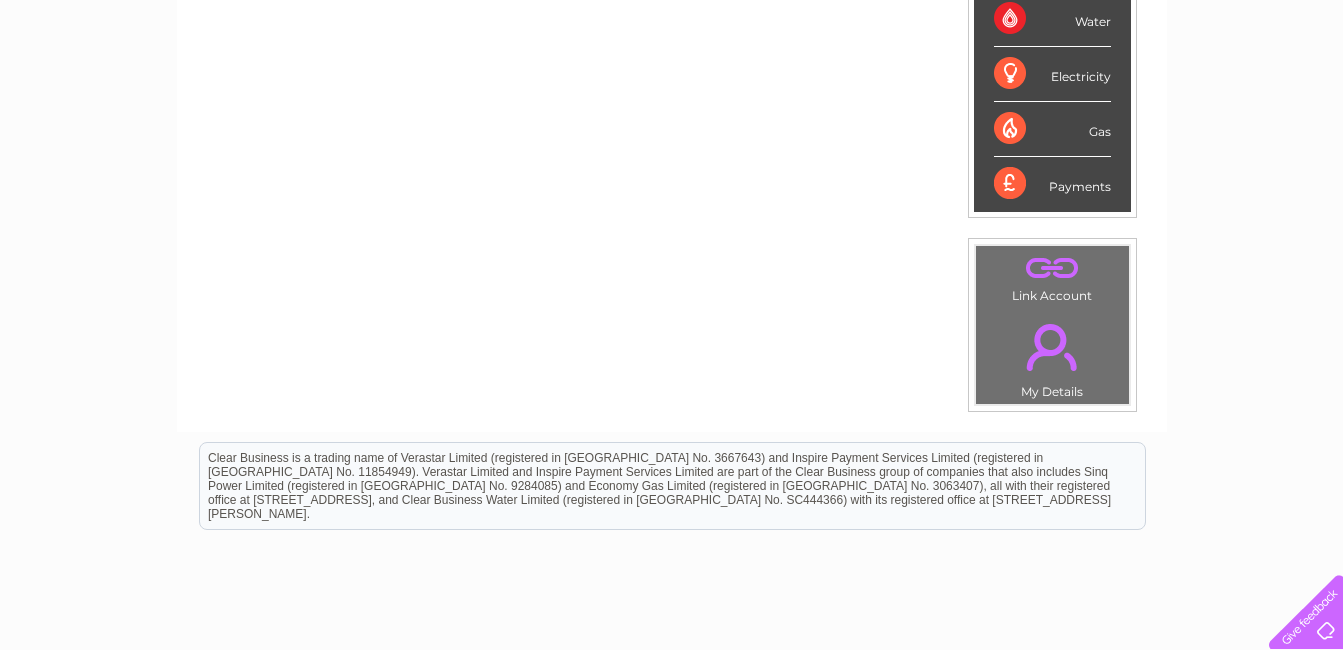 scroll, scrollTop: 0, scrollLeft: 0, axis: both 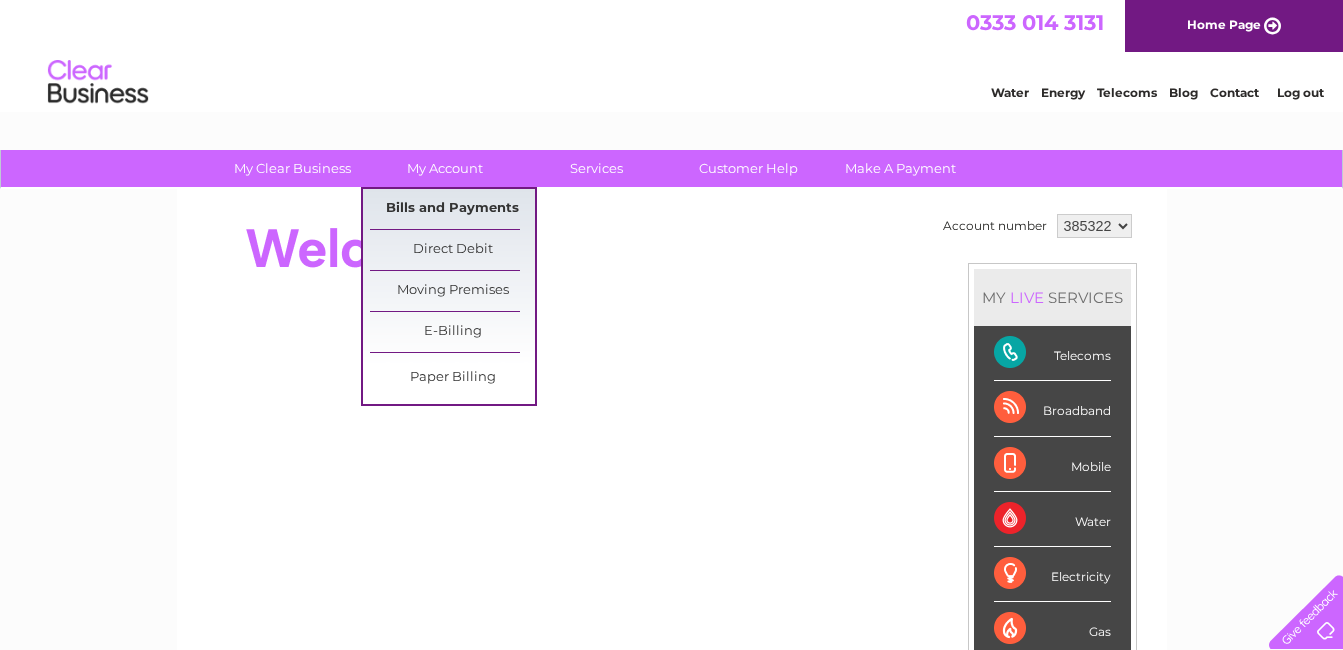 click on "Bills and Payments" at bounding box center (452, 209) 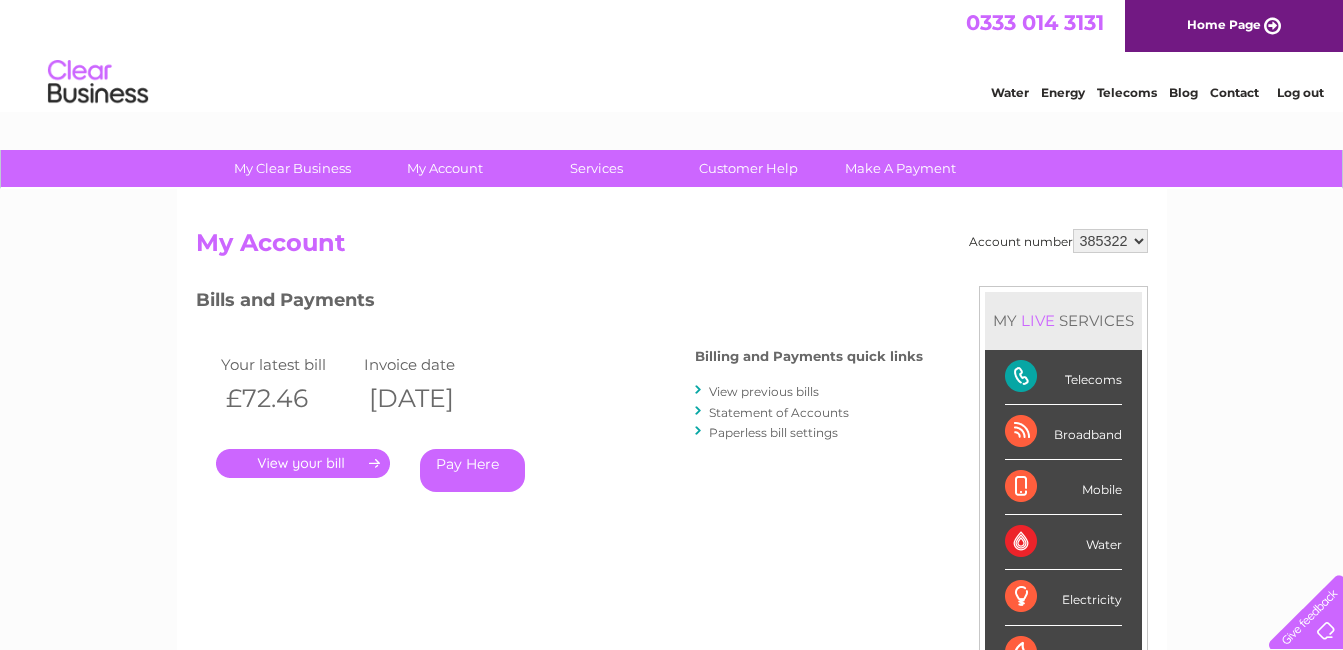 scroll, scrollTop: 0, scrollLeft: 0, axis: both 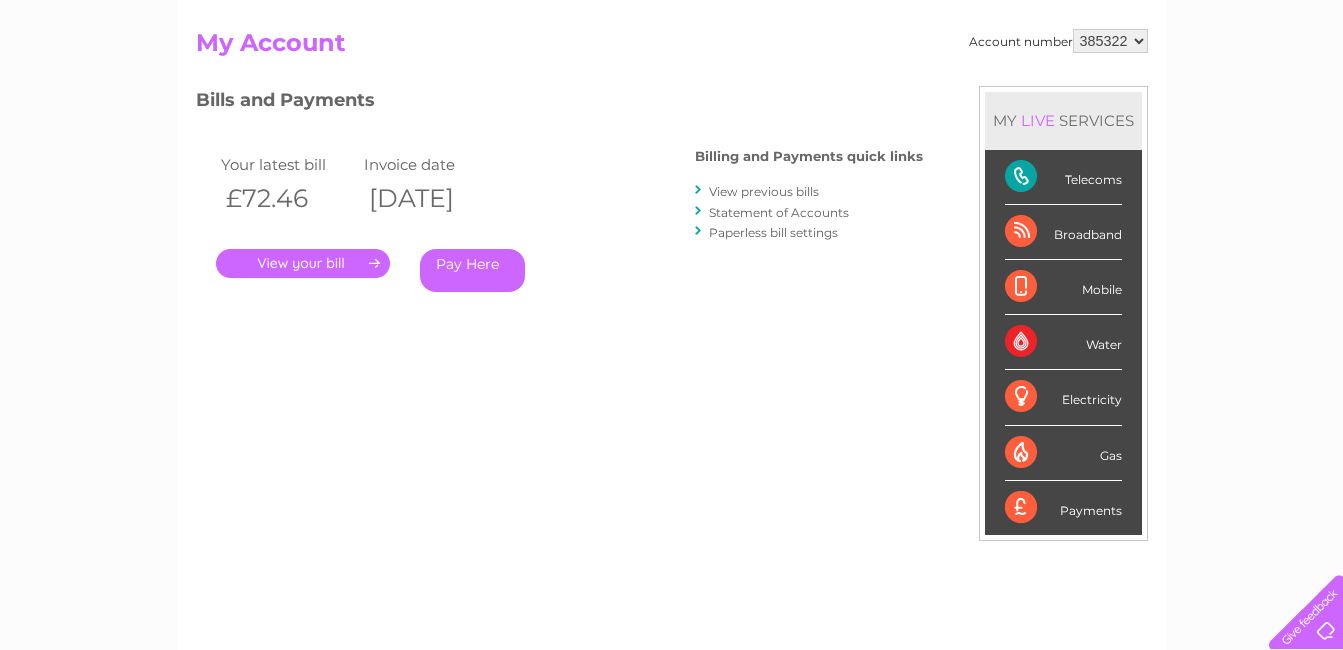 click on "Statement of Accounts" at bounding box center (779, 212) 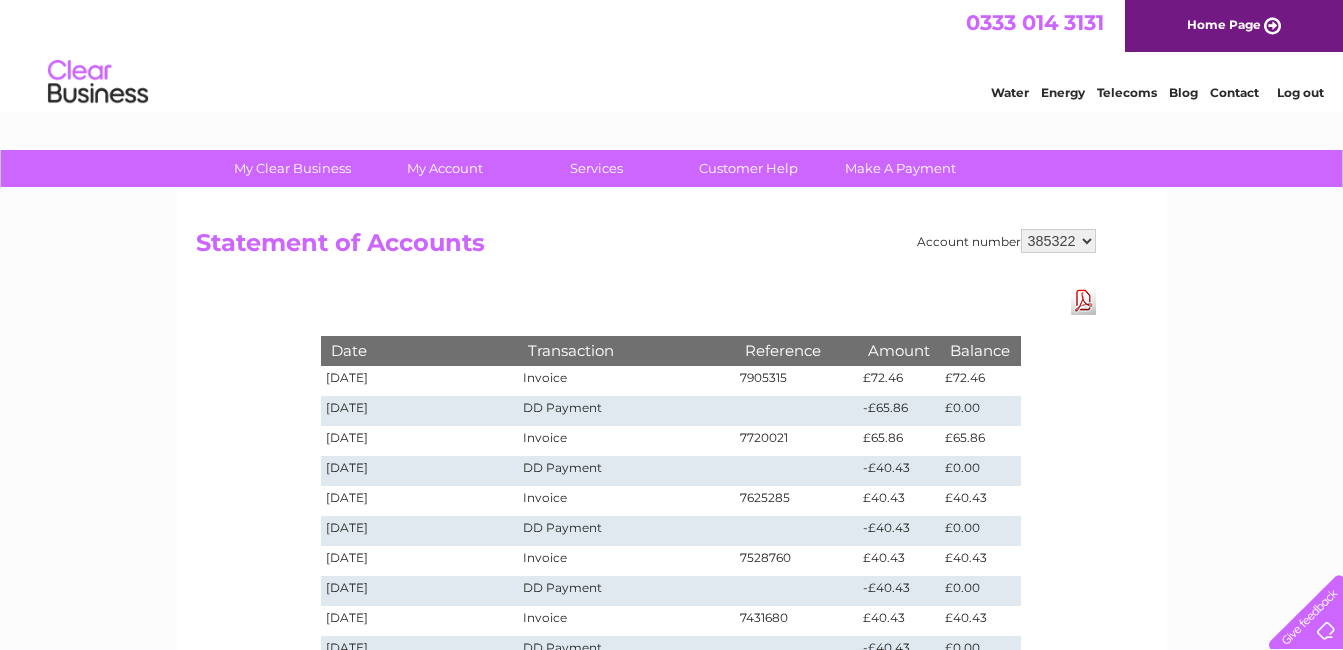 scroll, scrollTop: 0, scrollLeft: 0, axis: both 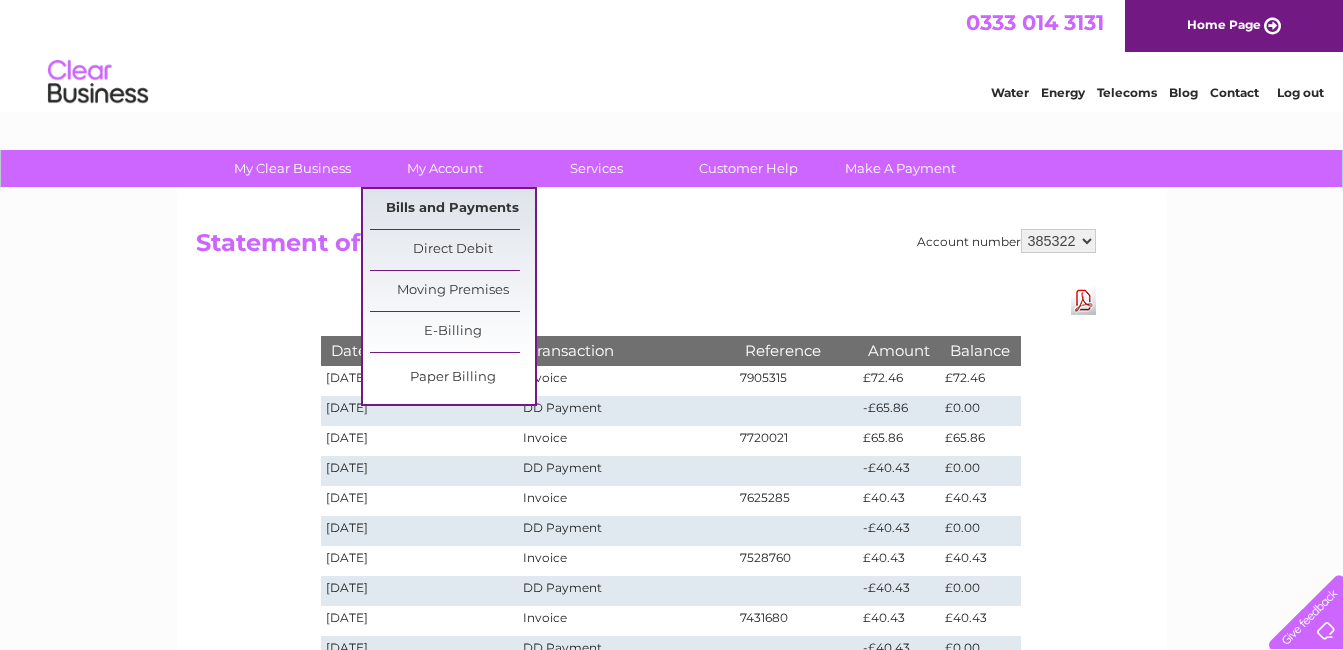 click on "Bills and Payments" at bounding box center (452, 209) 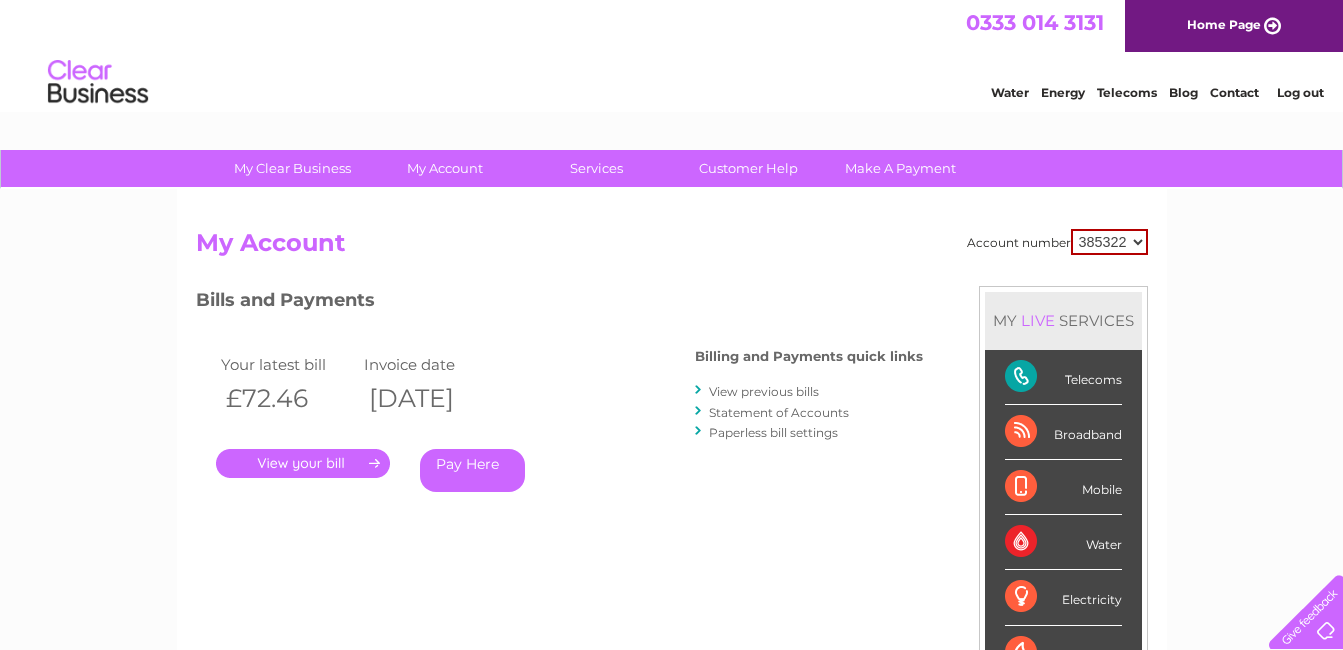 scroll, scrollTop: 0, scrollLeft: 0, axis: both 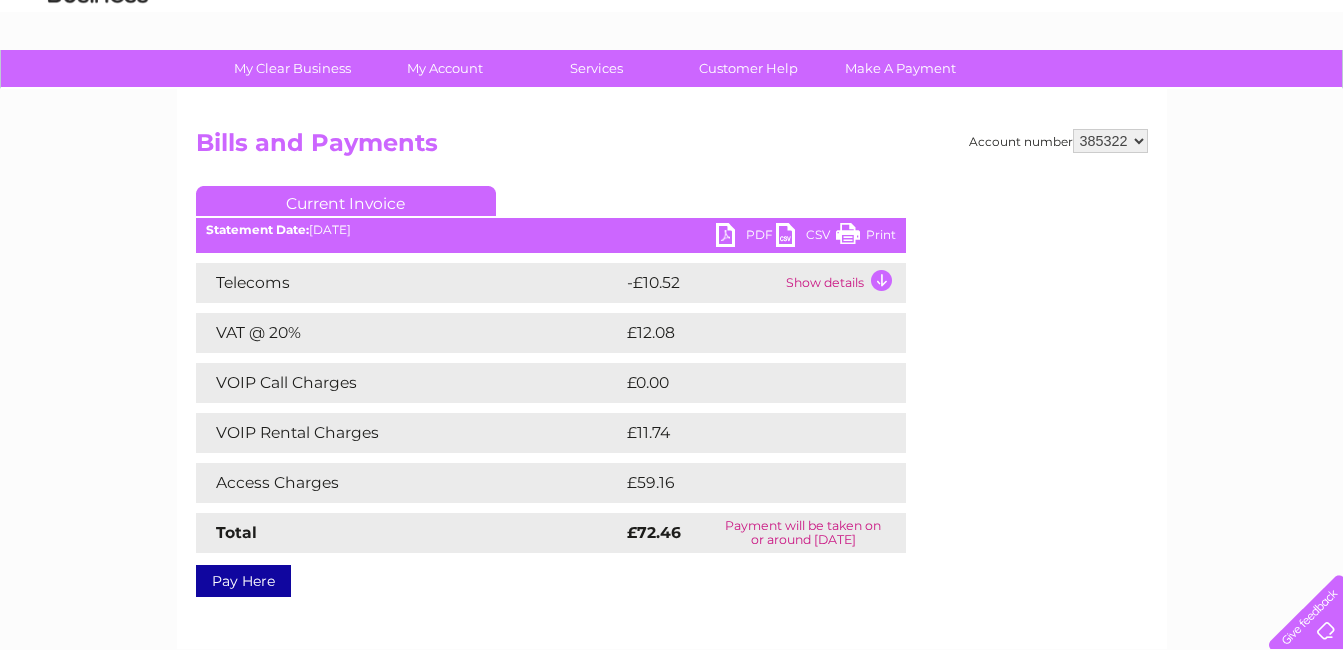 click on "Show details" at bounding box center (843, 283) 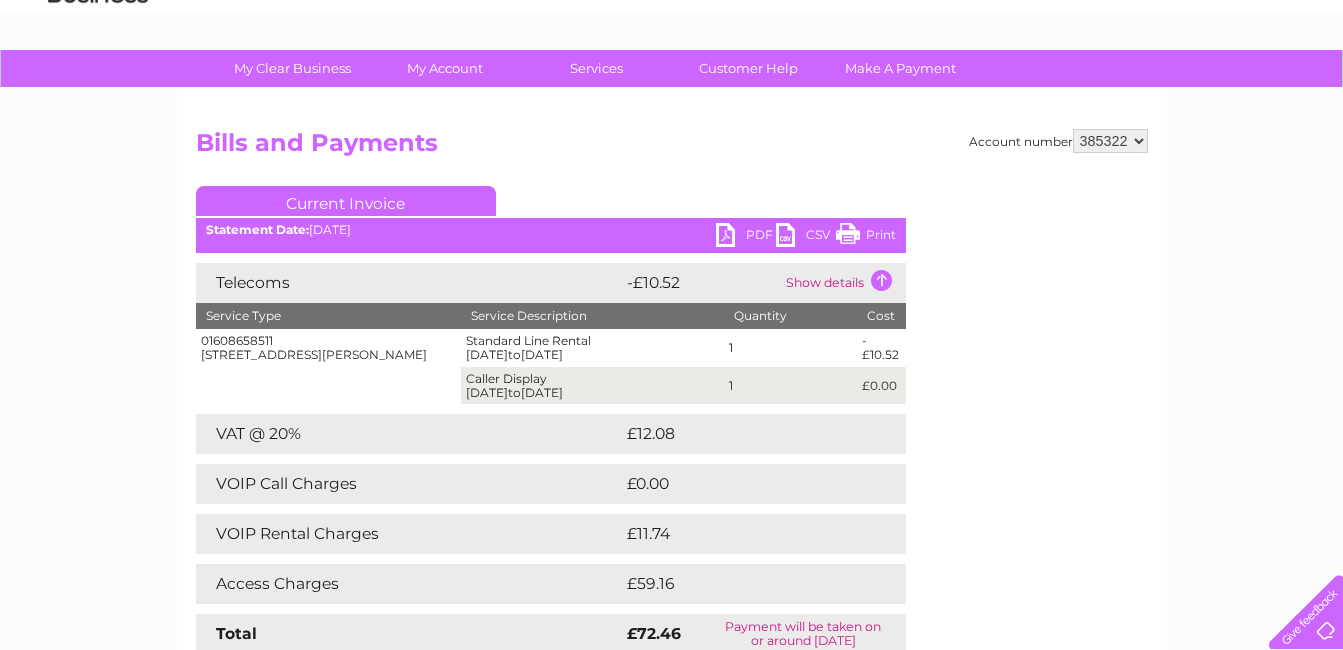 scroll, scrollTop: 200, scrollLeft: 0, axis: vertical 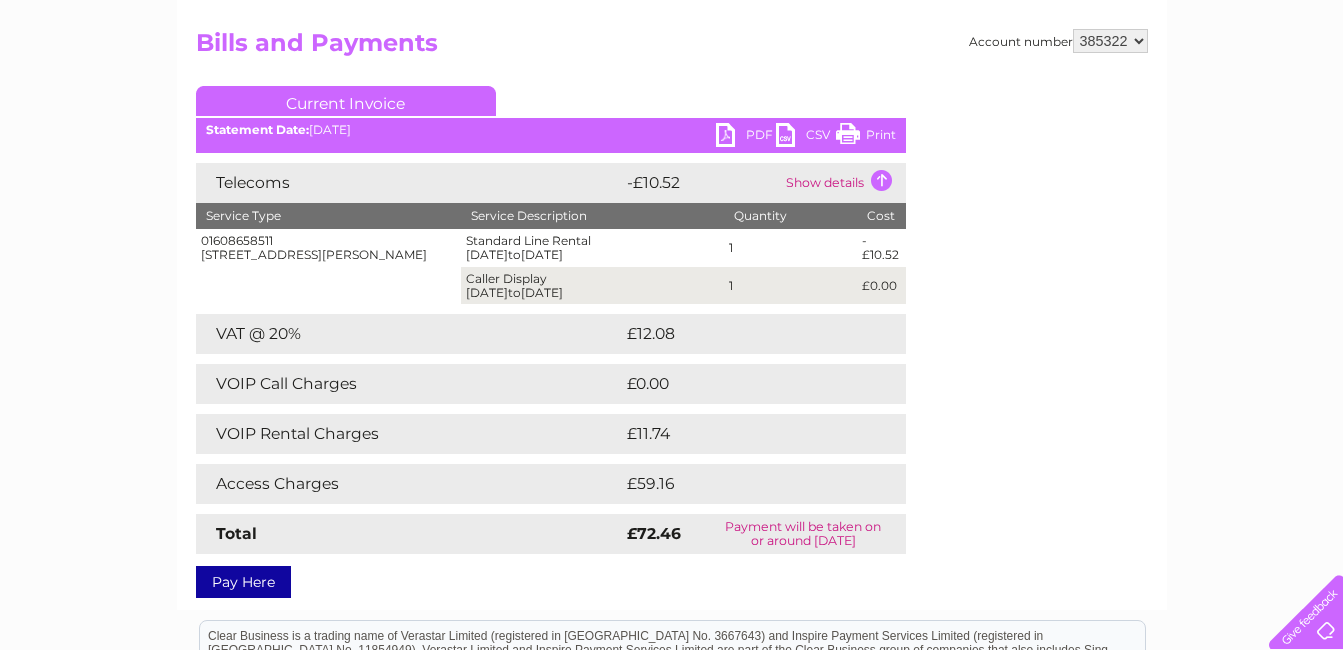click on "£11.74" at bounding box center (741, 434) 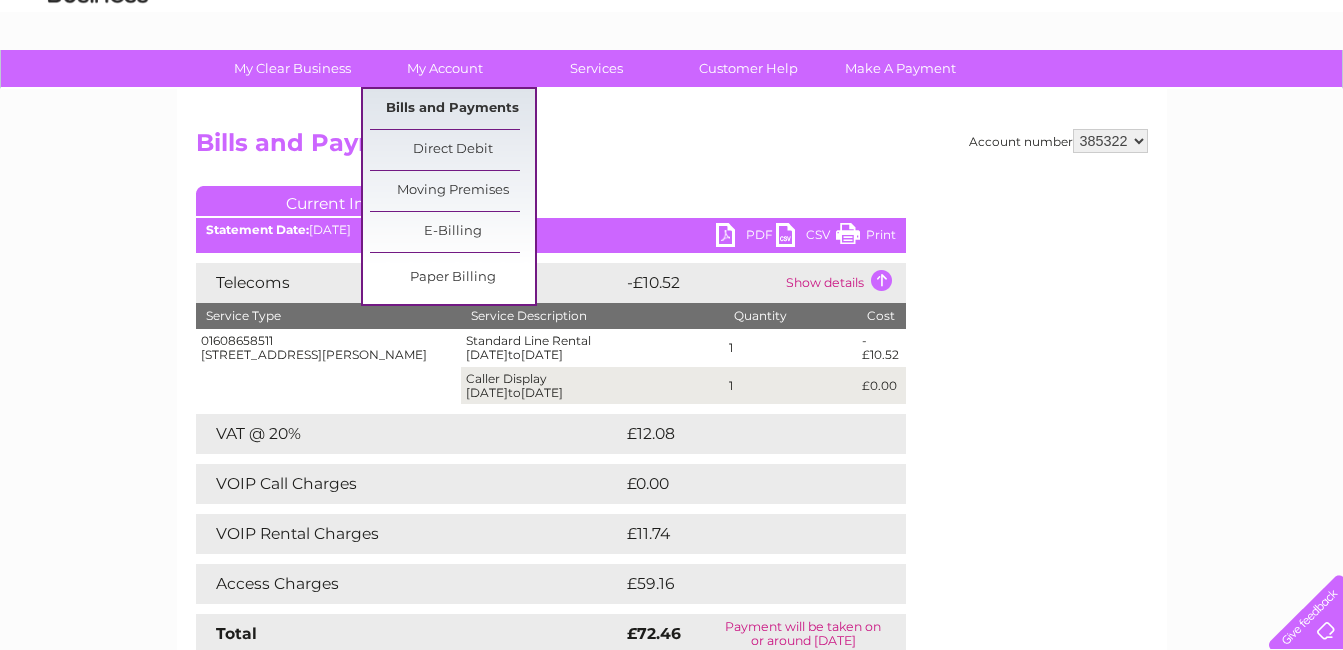 click on "Bills and Payments" at bounding box center [452, 109] 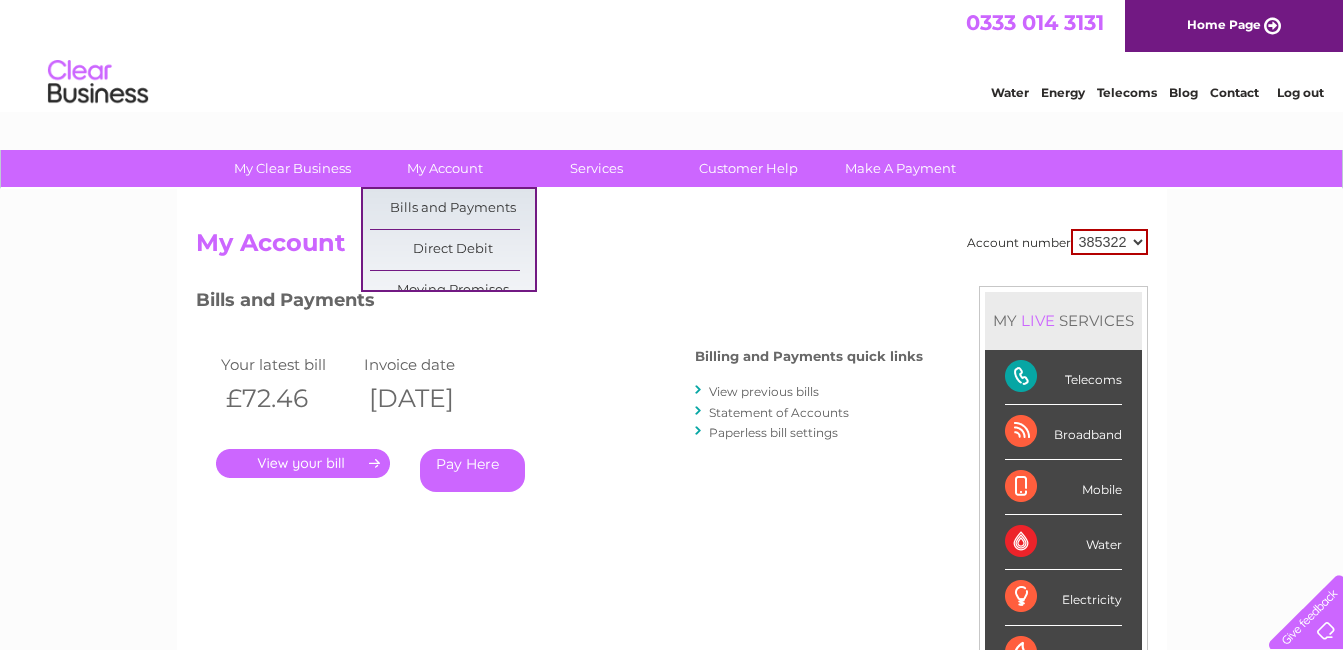 scroll, scrollTop: 0, scrollLeft: 0, axis: both 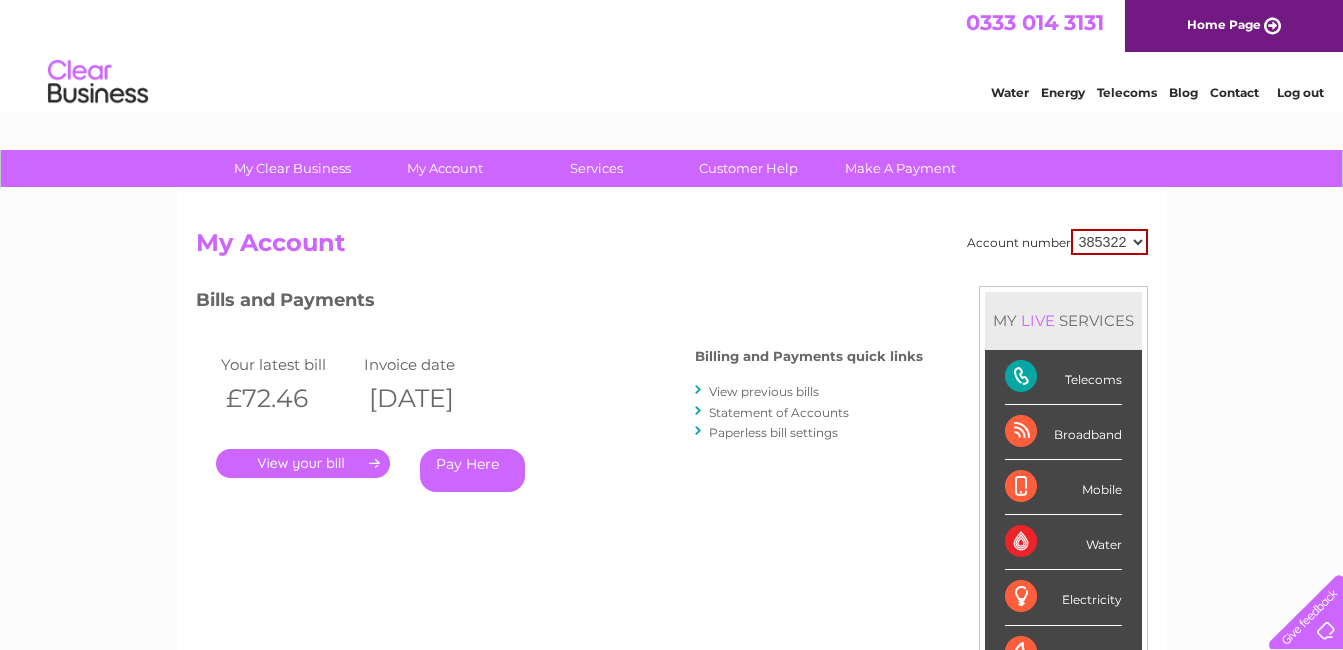 click on "View previous bills" at bounding box center [764, 391] 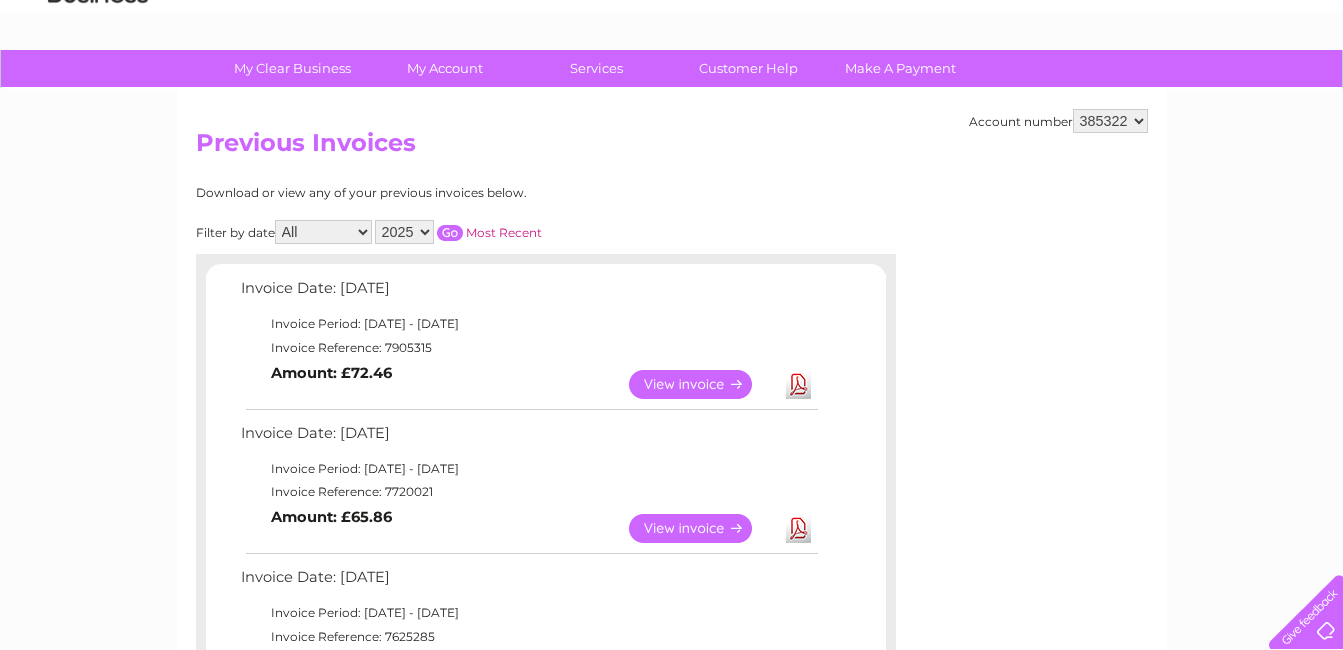 scroll, scrollTop: 200, scrollLeft: 0, axis: vertical 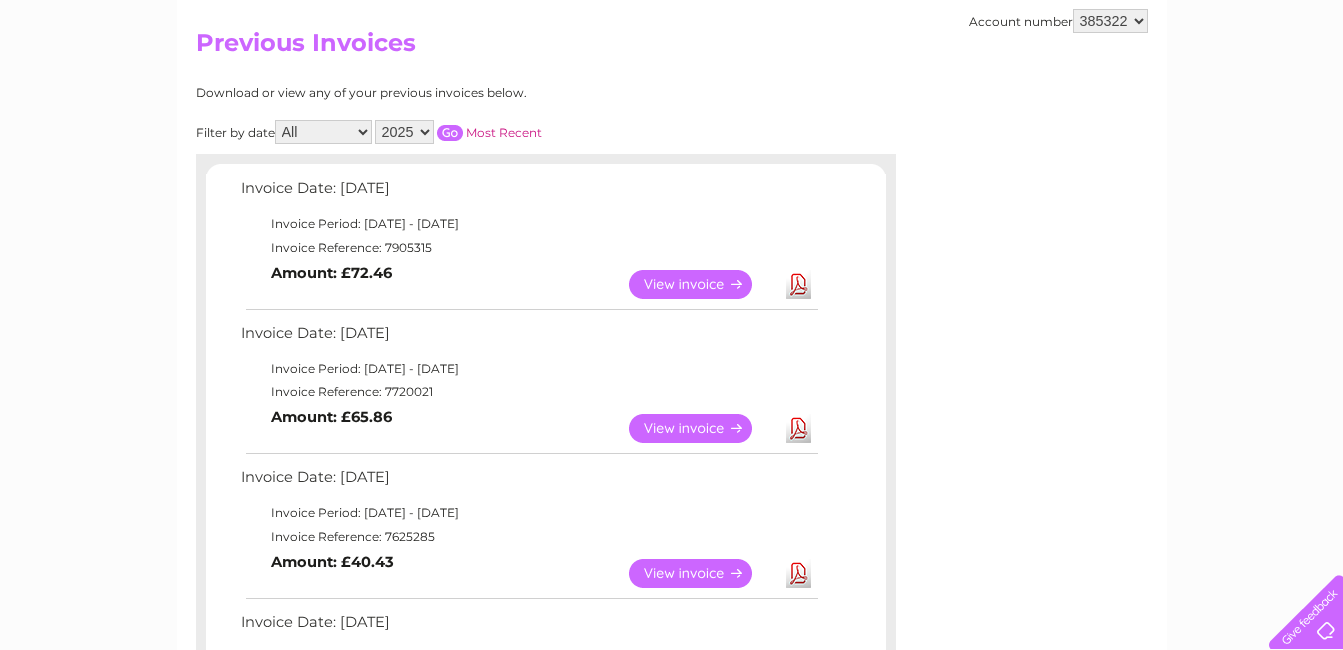 click on "View" at bounding box center (702, 428) 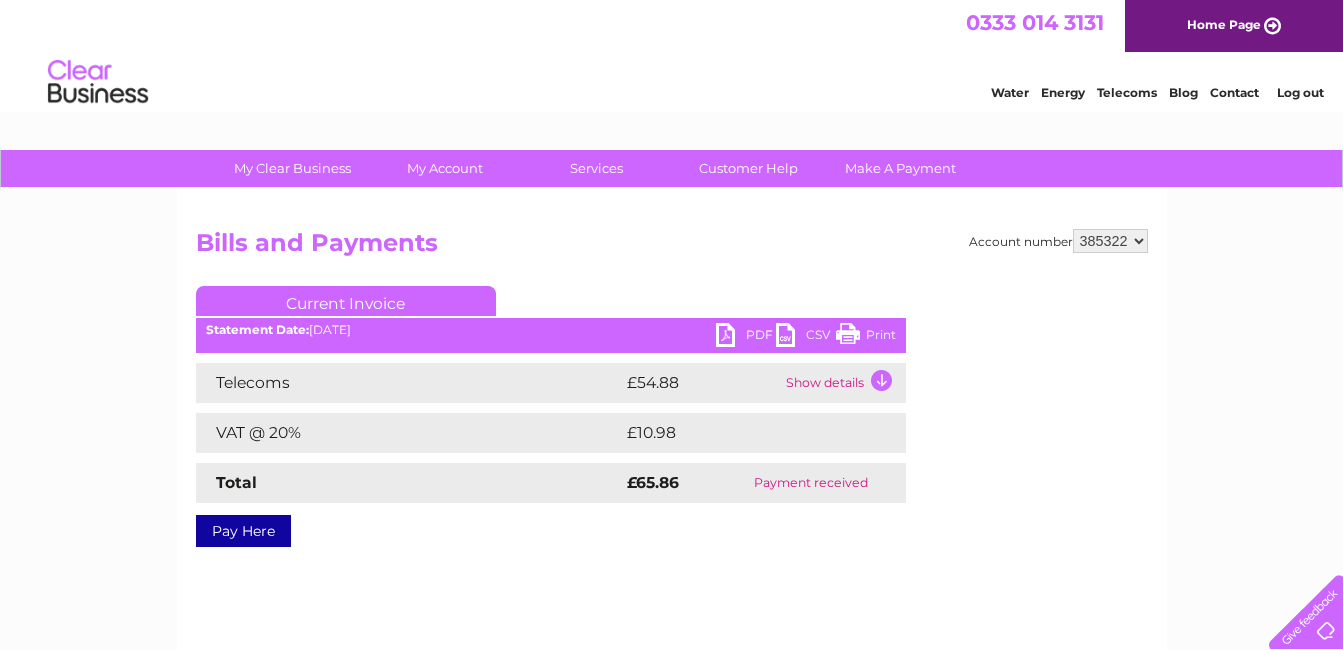 scroll, scrollTop: 0, scrollLeft: 0, axis: both 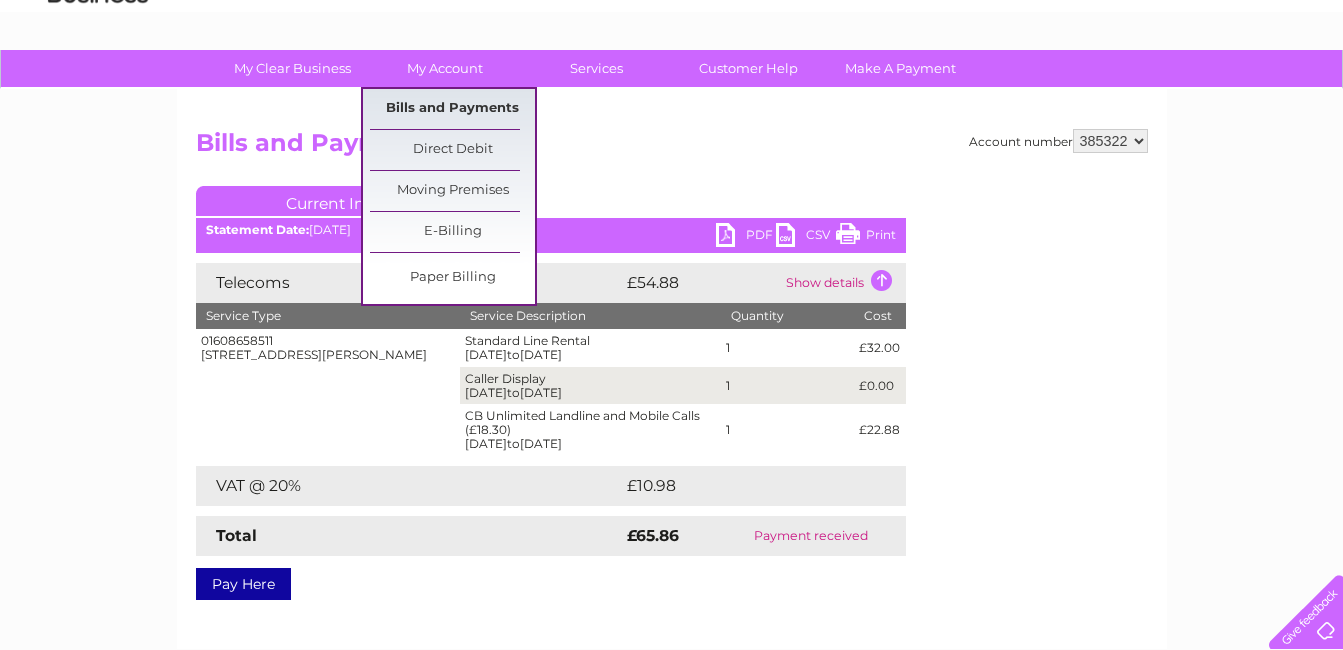 click on "Bills and Payments" at bounding box center (452, 109) 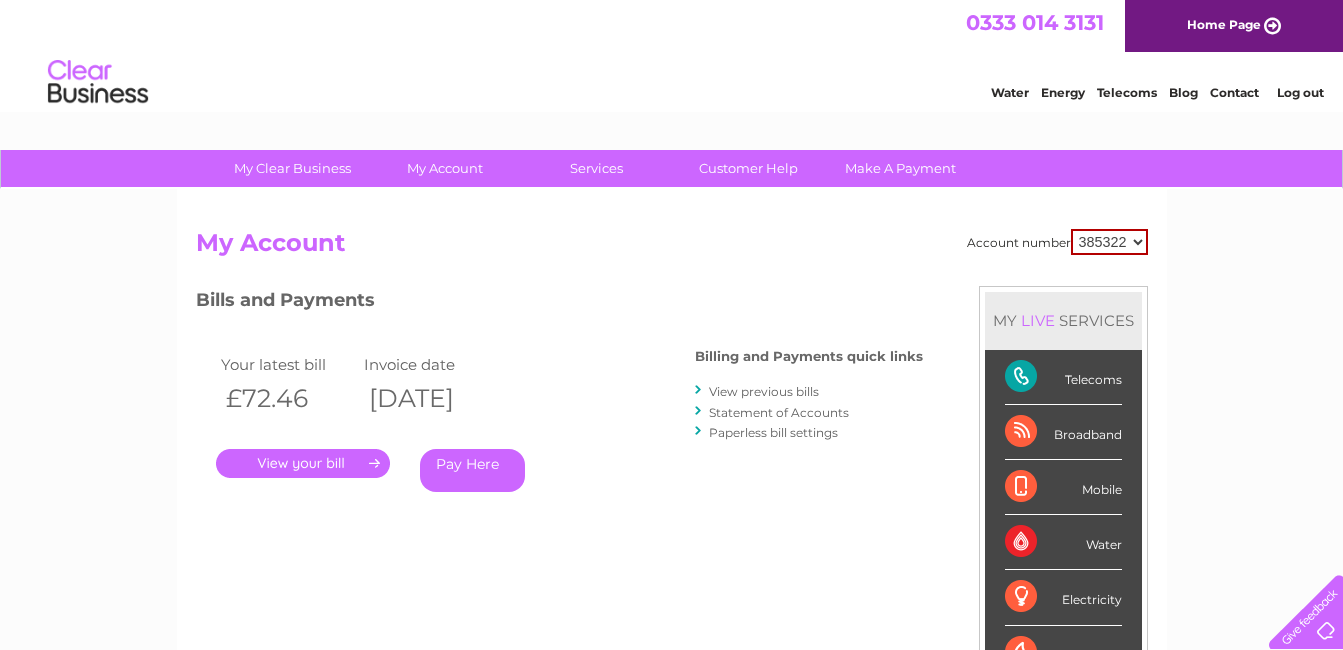 scroll, scrollTop: 0, scrollLeft: 0, axis: both 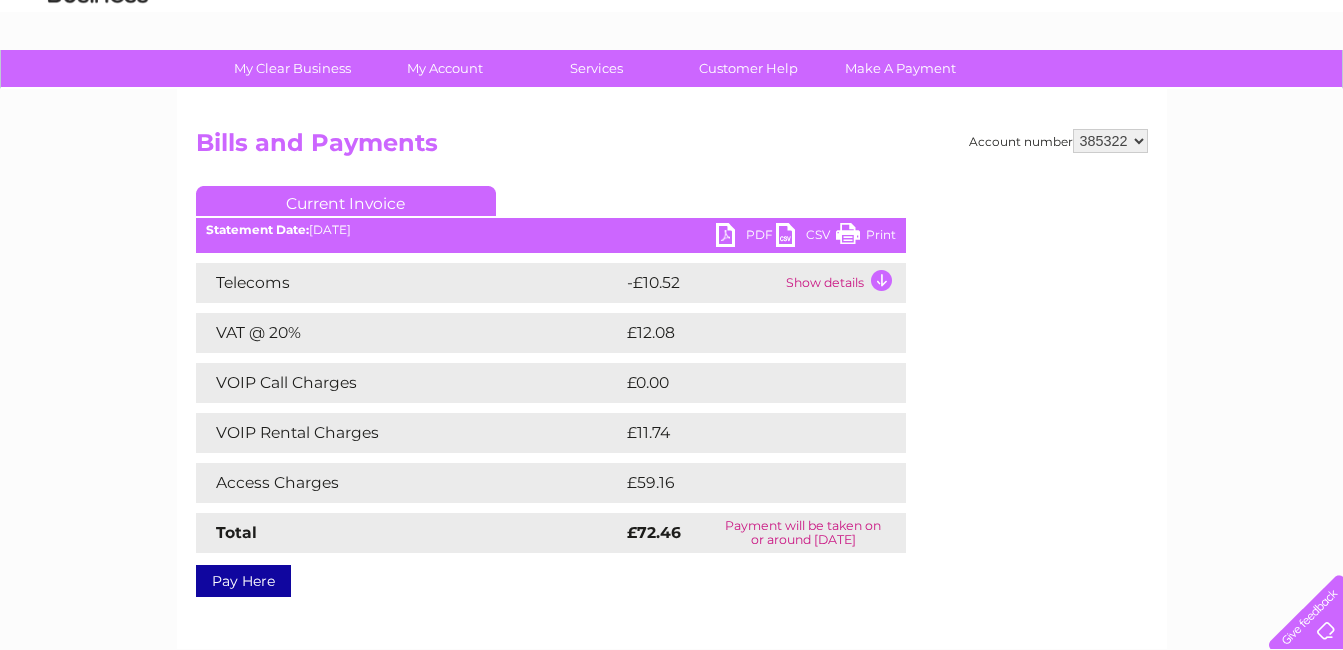 click on "Access Charges" at bounding box center [409, 483] 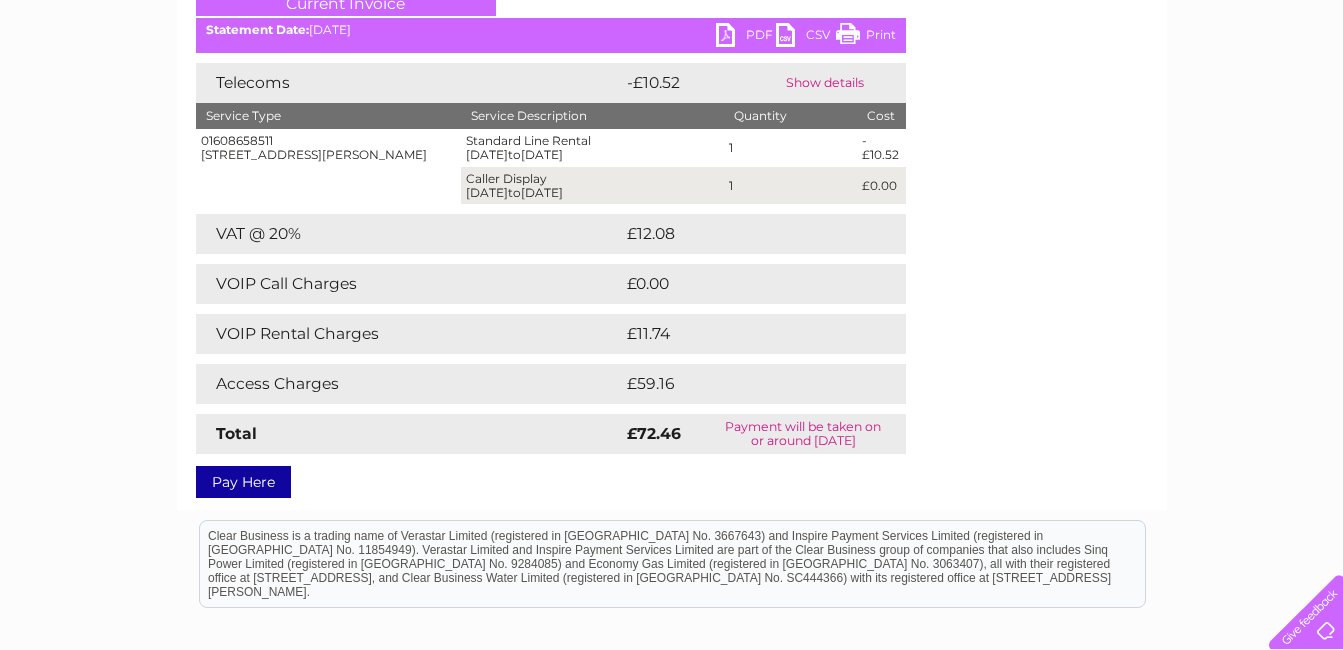 scroll, scrollTop: 200, scrollLeft: 0, axis: vertical 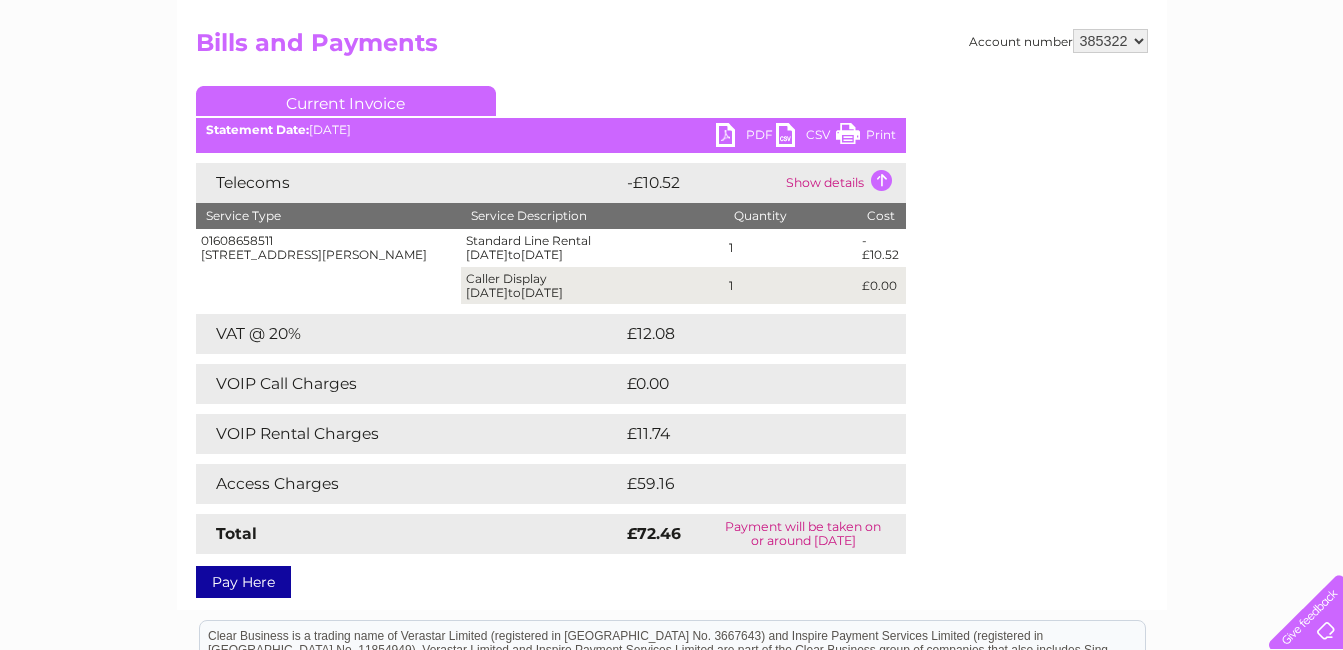 click on "PDF" at bounding box center [746, 137] 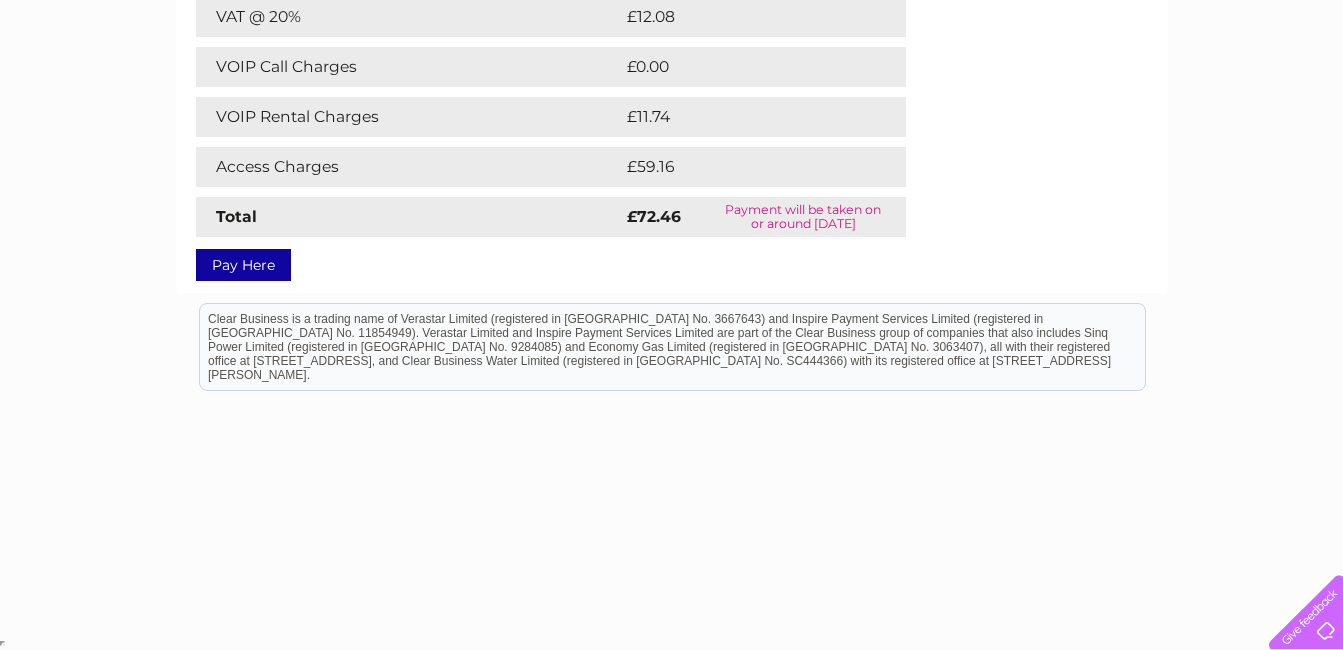 scroll, scrollTop: 0, scrollLeft: 0, axis: both 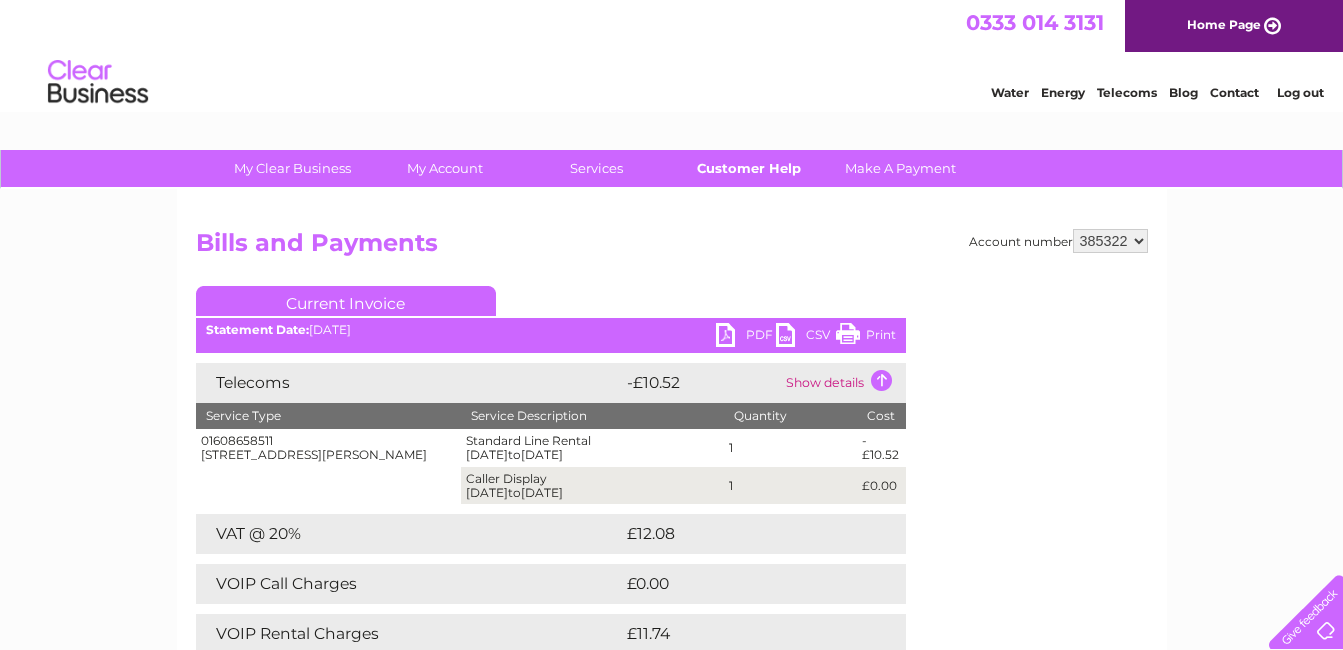 click on "Customer Help" at bounding box center (748, 168) 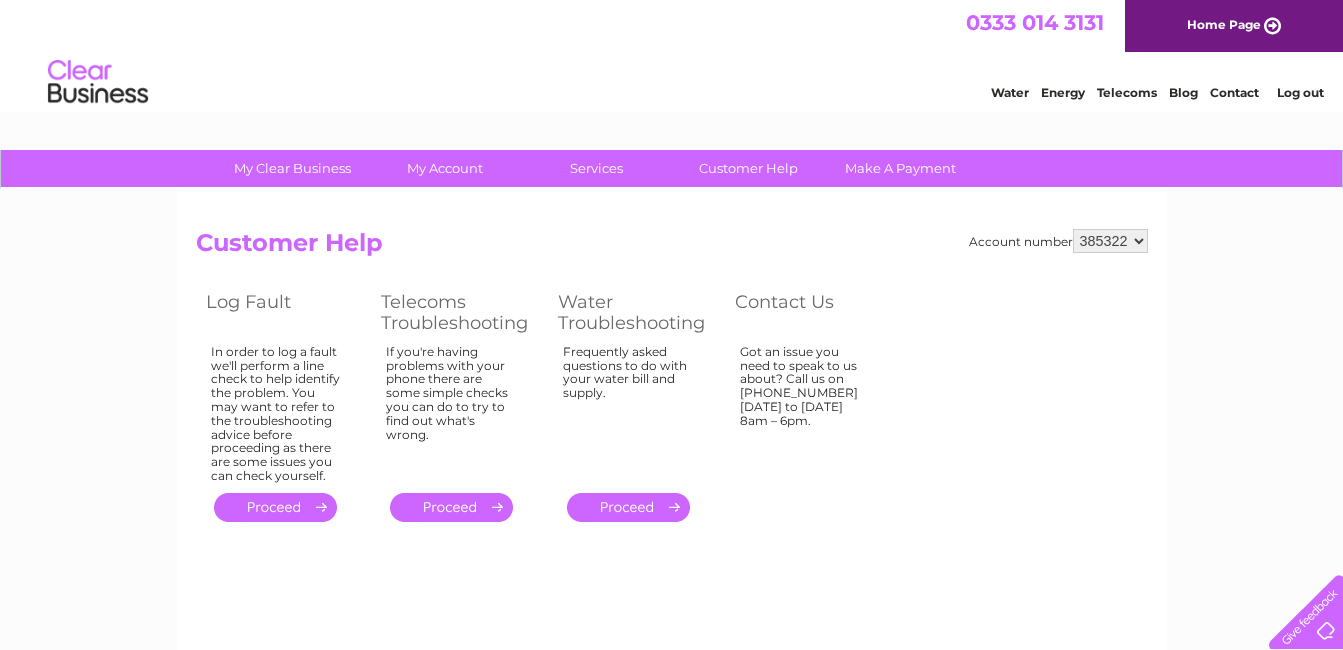 scroll, scrollTop: 0, scrollLeft: 0, axis: both 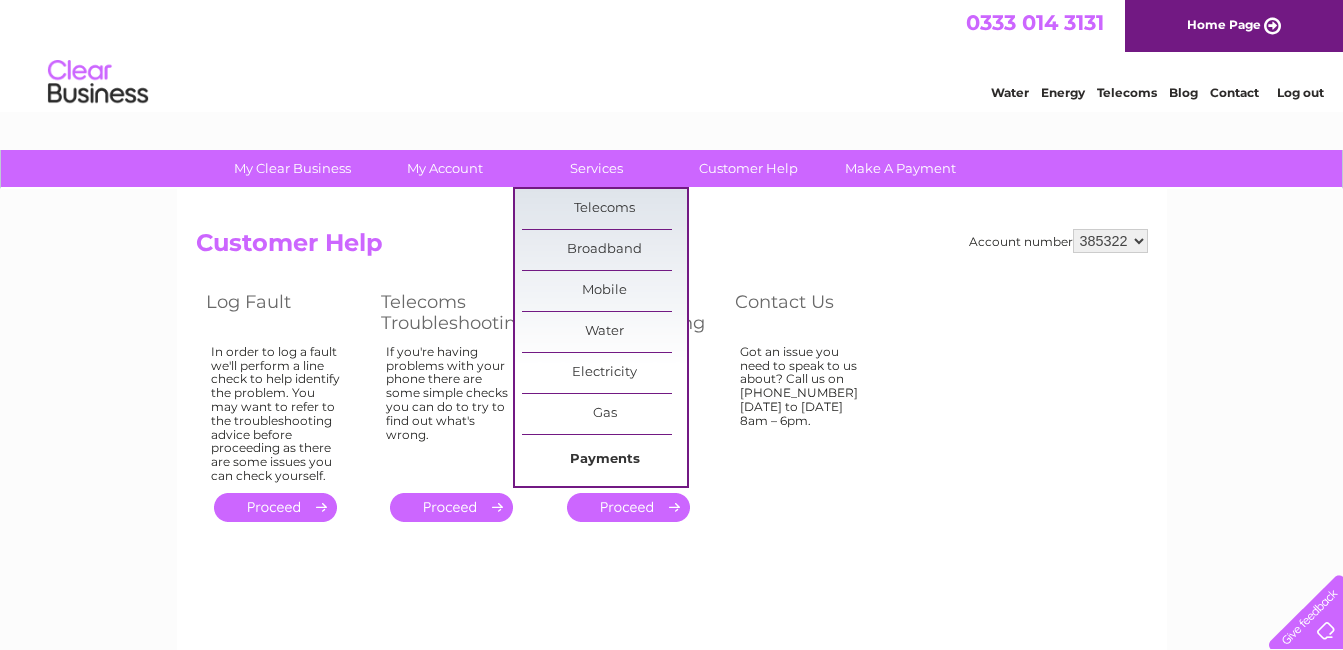 click on "Payments" at bounding box center (604, 460) 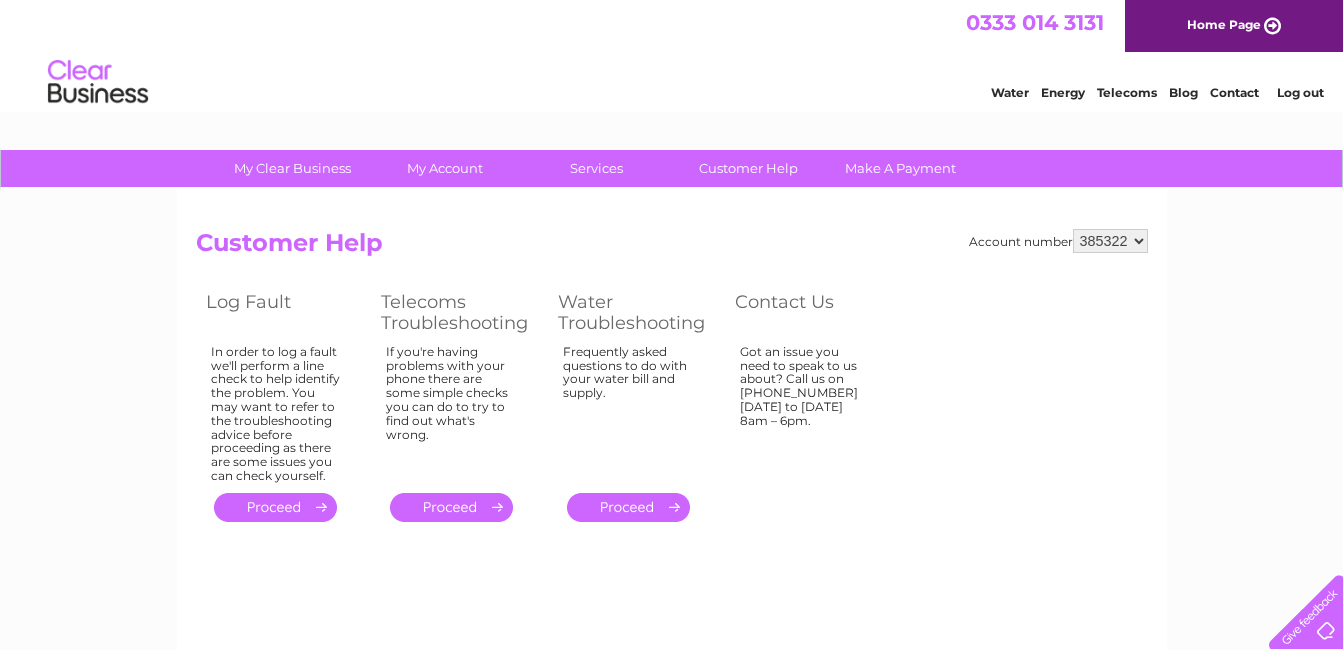 scroll, scrollTop: 0, scrollLeft: 0, axis: both 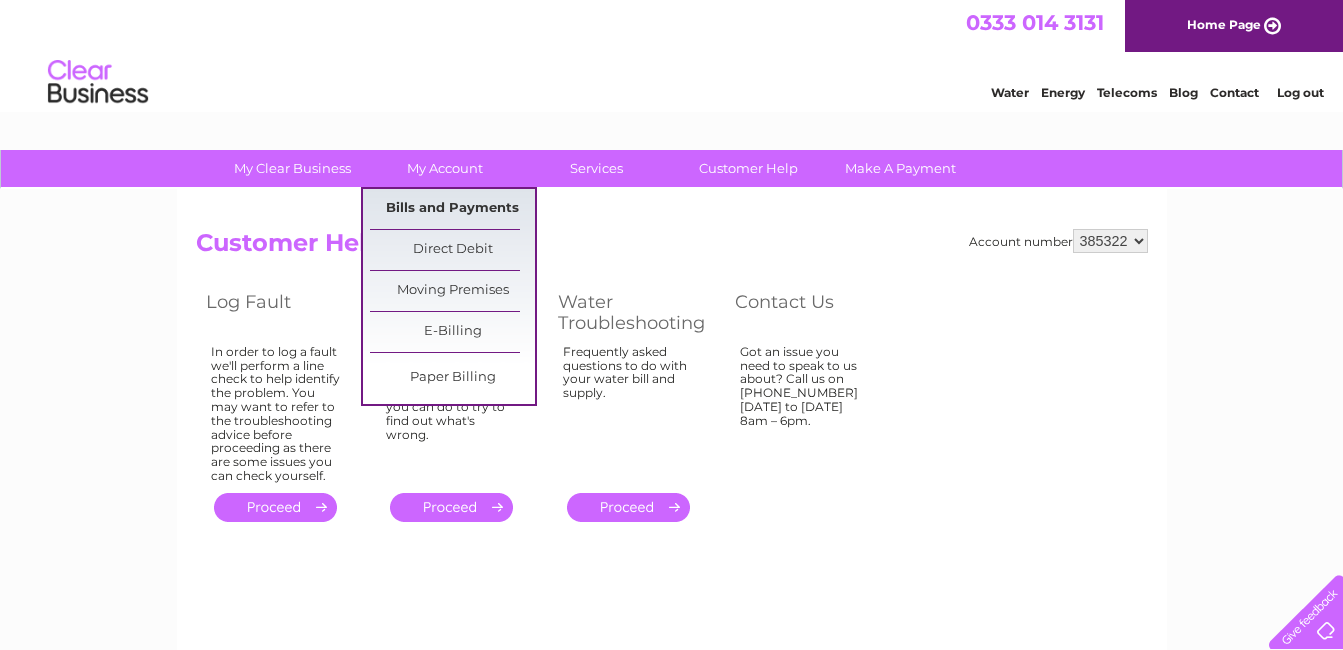 click on "Bills and Payments" at bounding box center (452, 209) 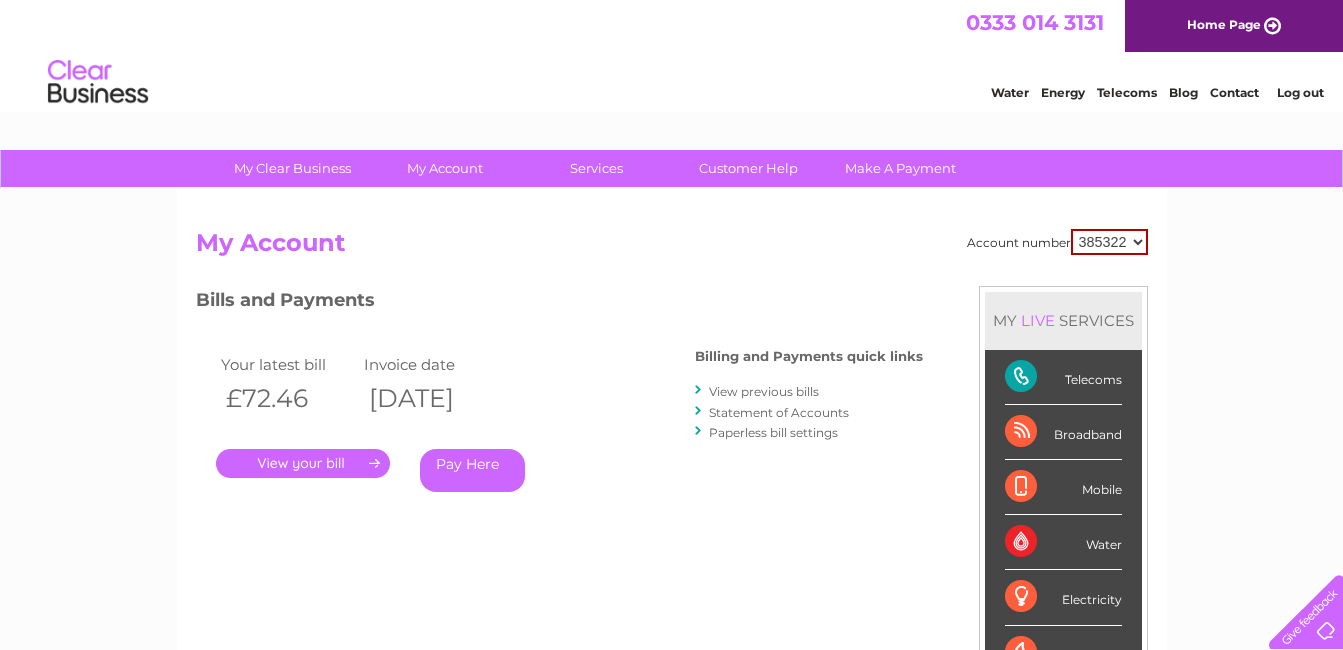scroll, scrollTop: 0, scrollLeft: 0, axis: both 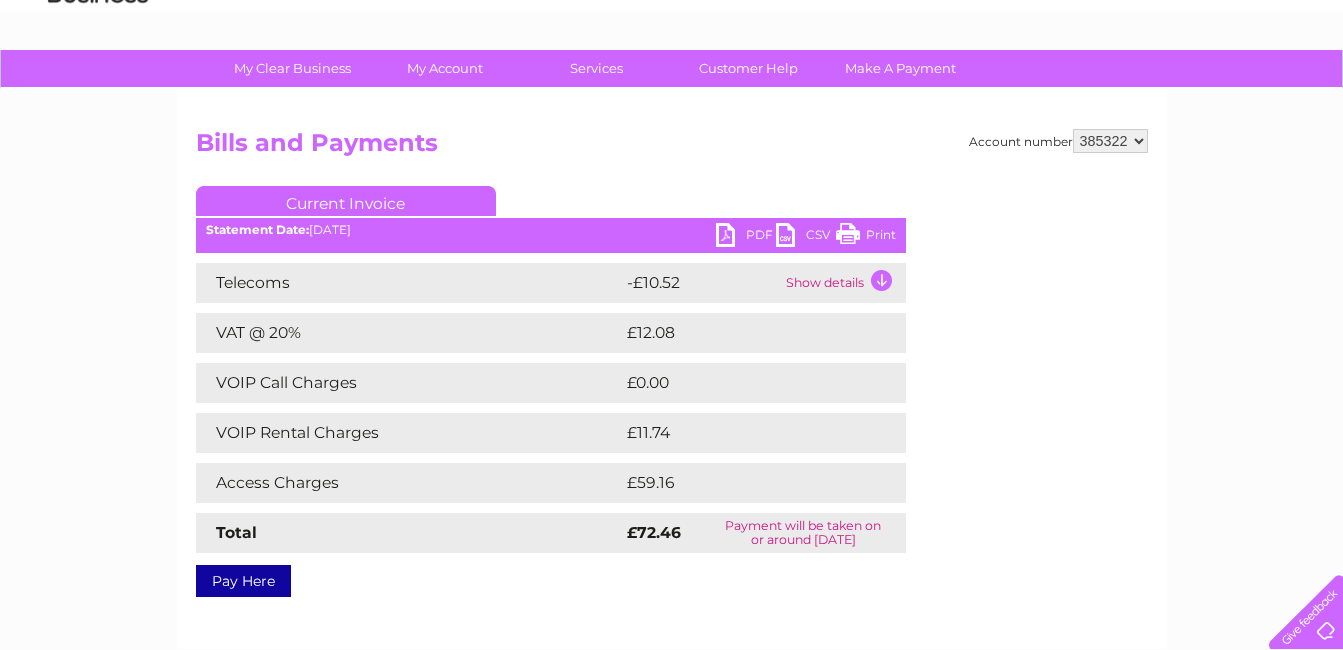 click on "PDF" at bounding box center (746, 237) 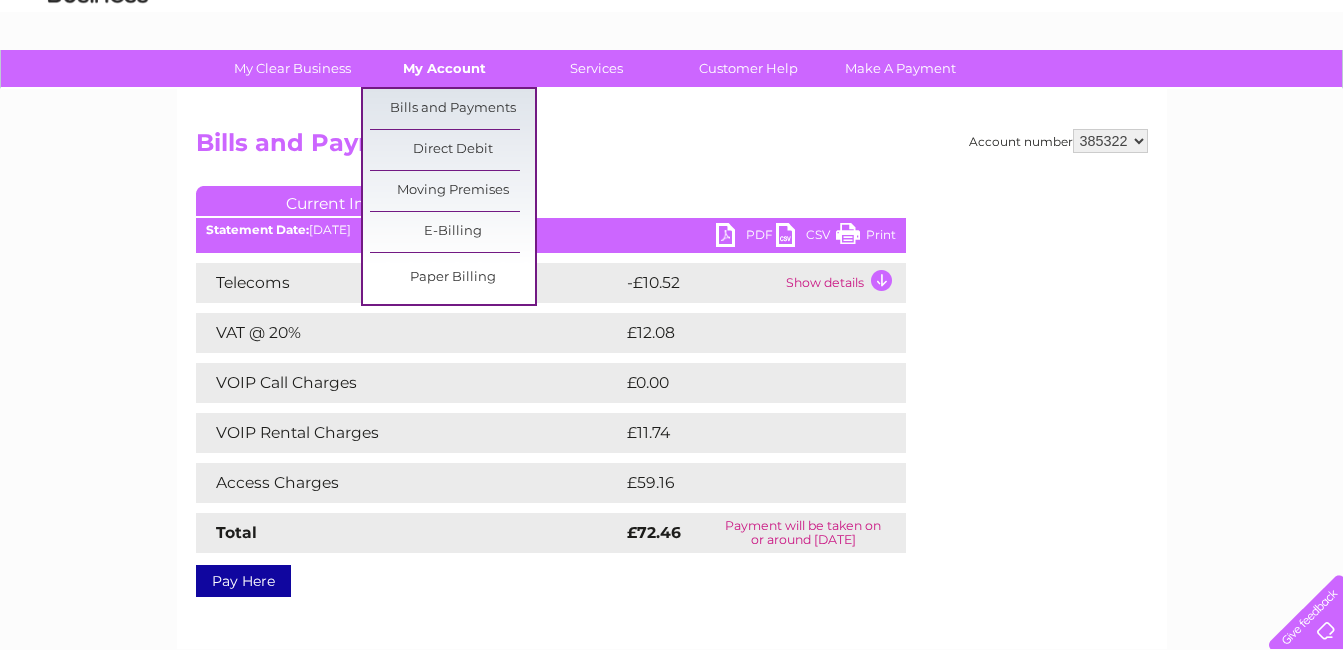 click on "My Account" at bounding box center (444, 68) 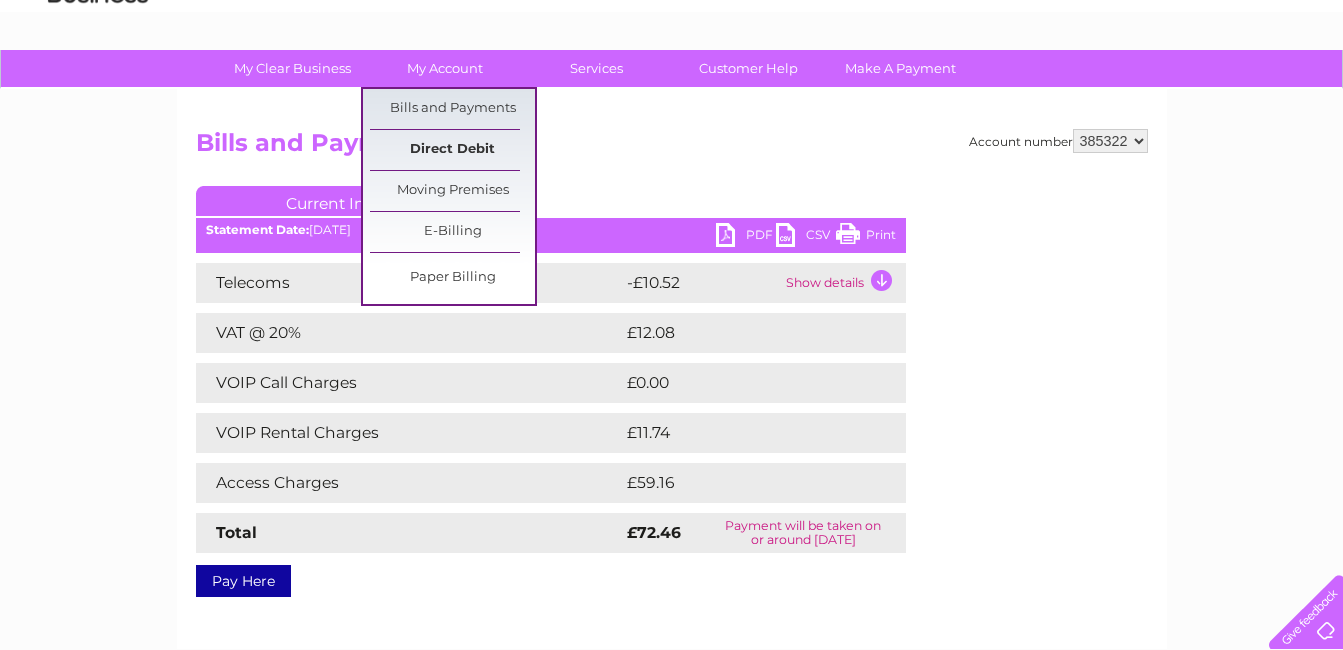 click on "Direct Debit" at bounding box center (452, 150) 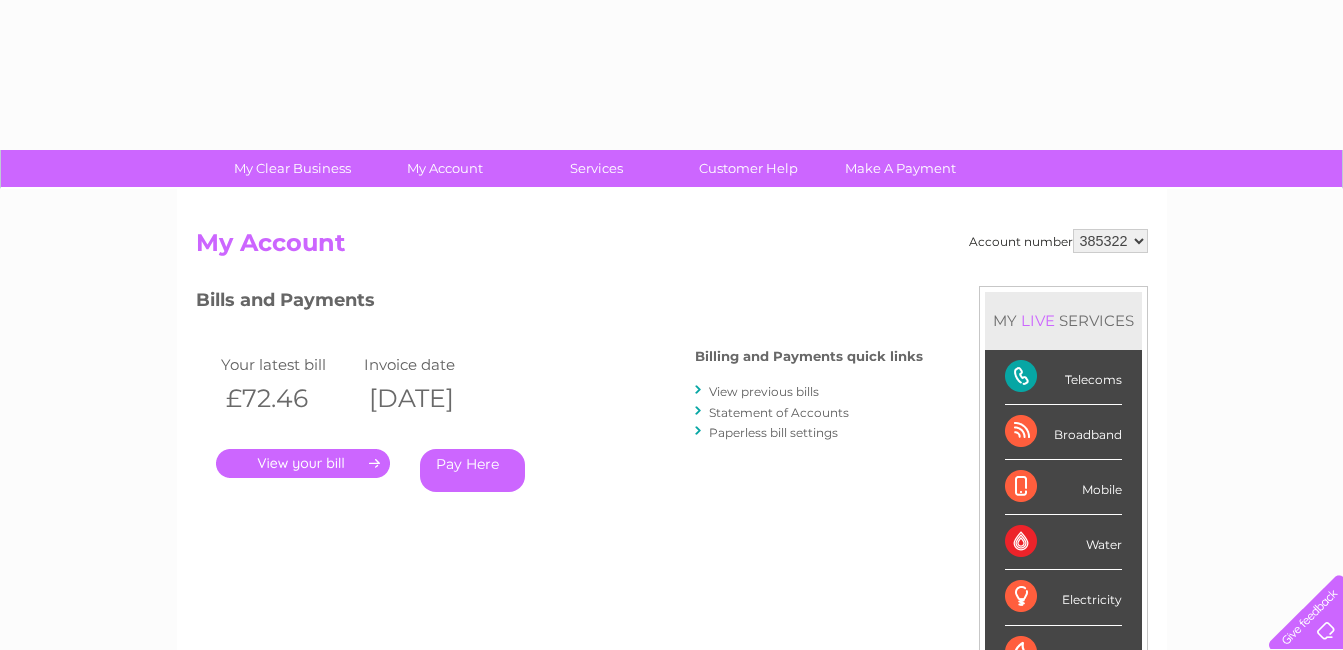 scroll, scrollTop: 0, scrollLeft: 0, axis: both 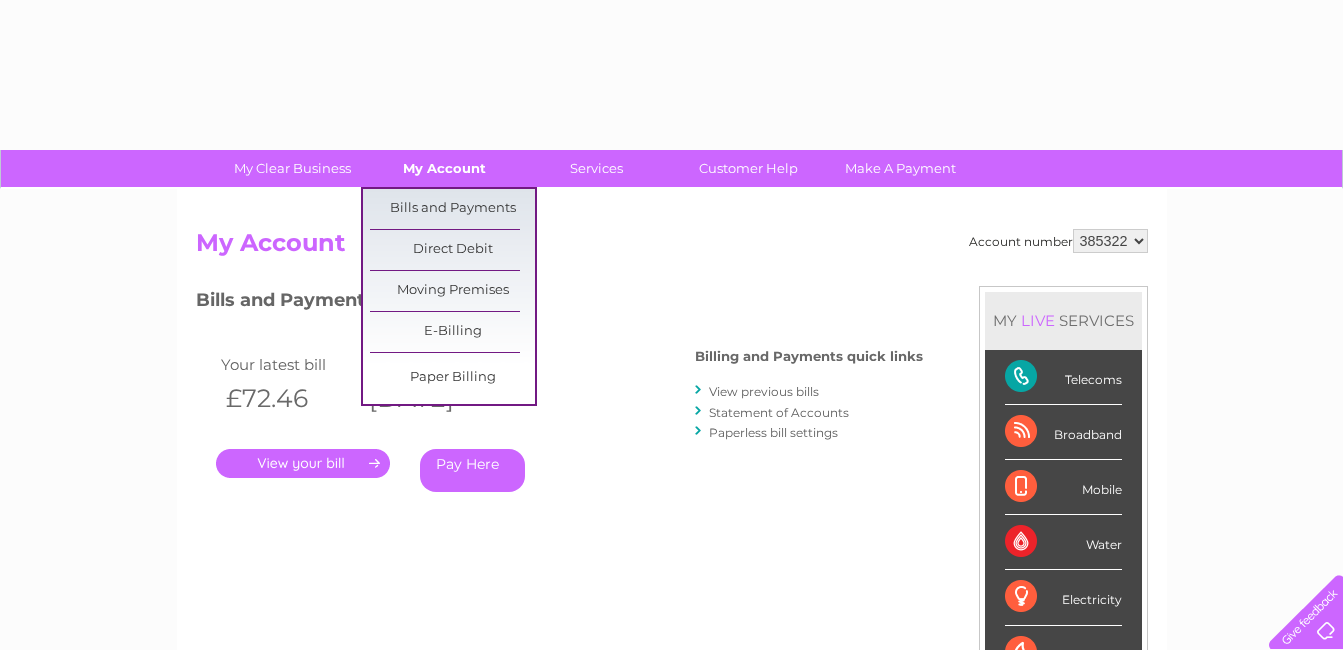 click on "My Account" at bounding box center (444, 168) 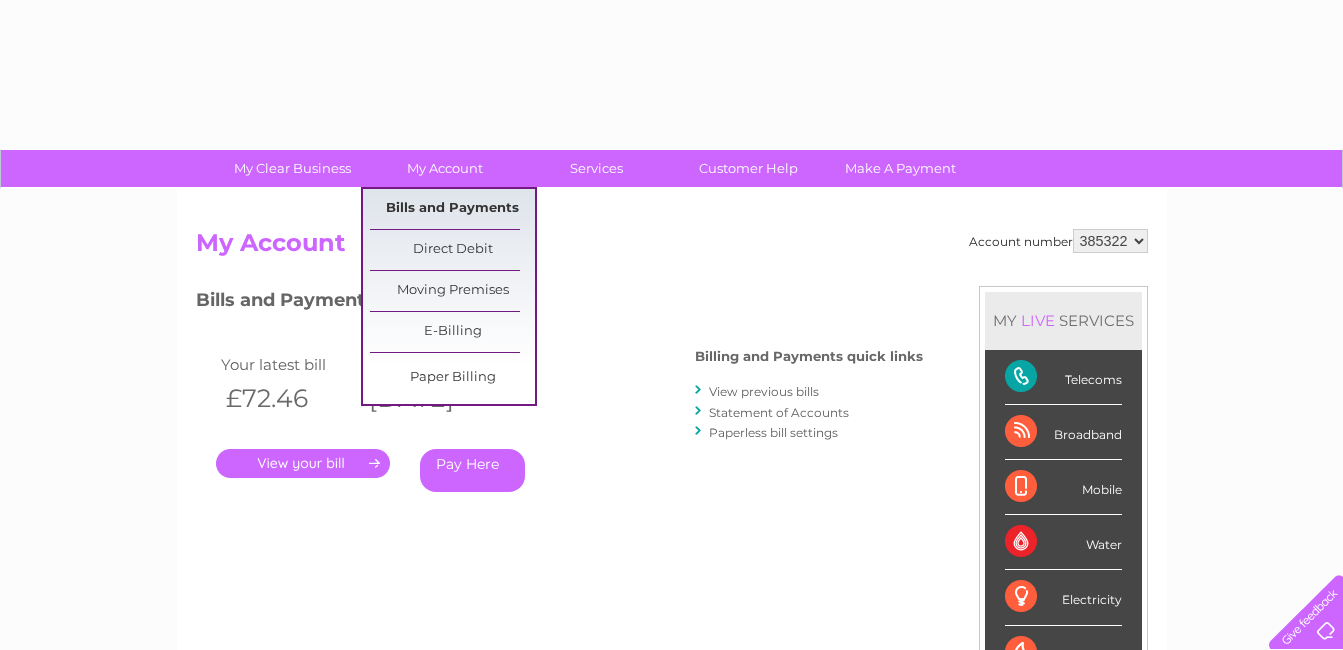 click on "Bills and Payments" at bounding box center (452, 209) 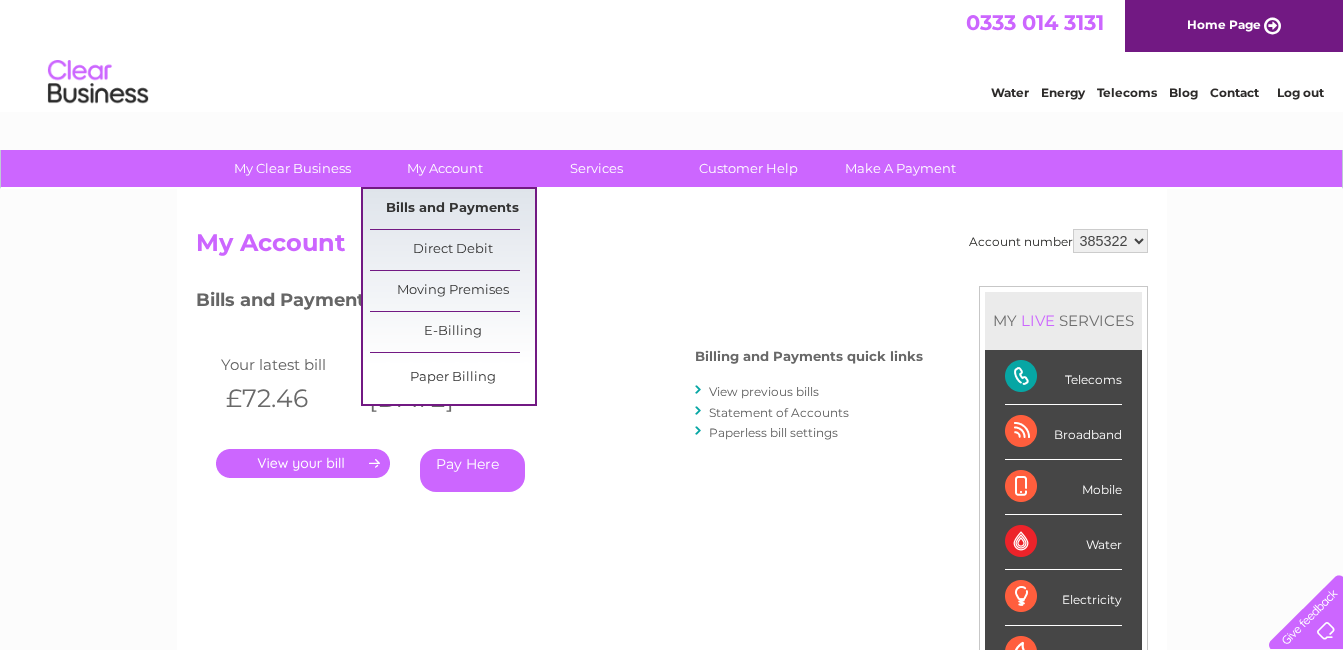 scroll, scrollTop: 0, scrollLeft: 0, axis: both 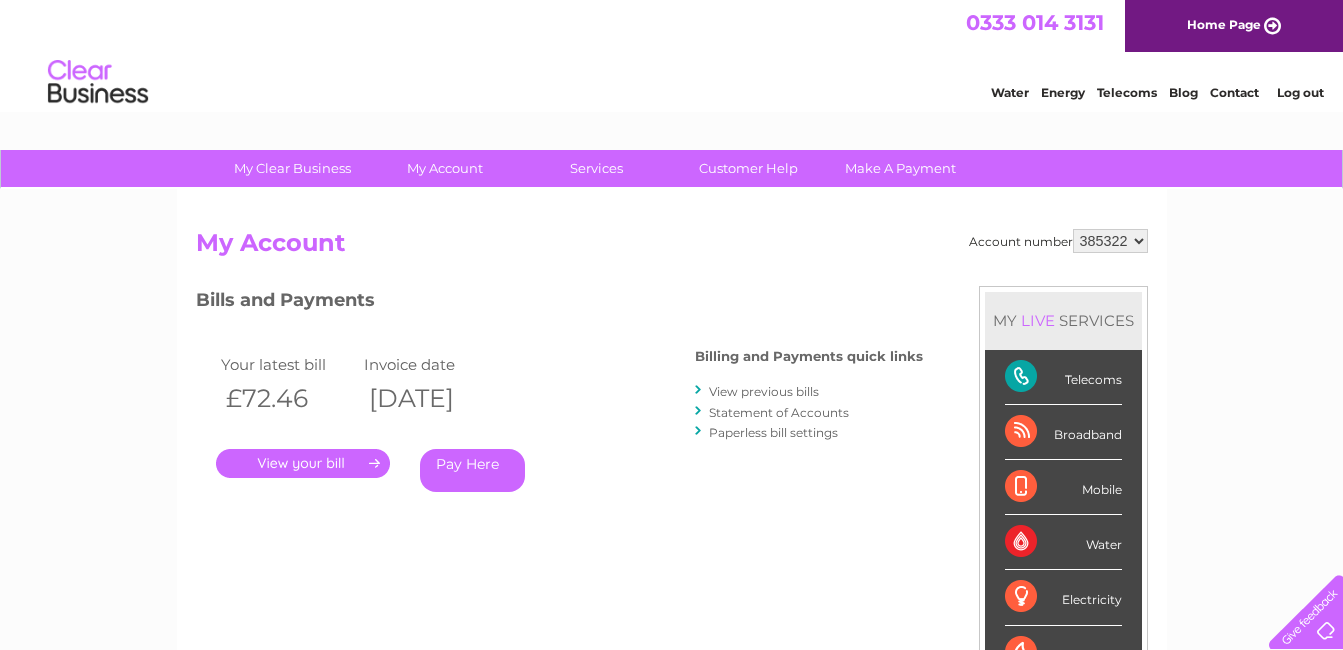click on "View previous bills" at bounding box center [764, 391] 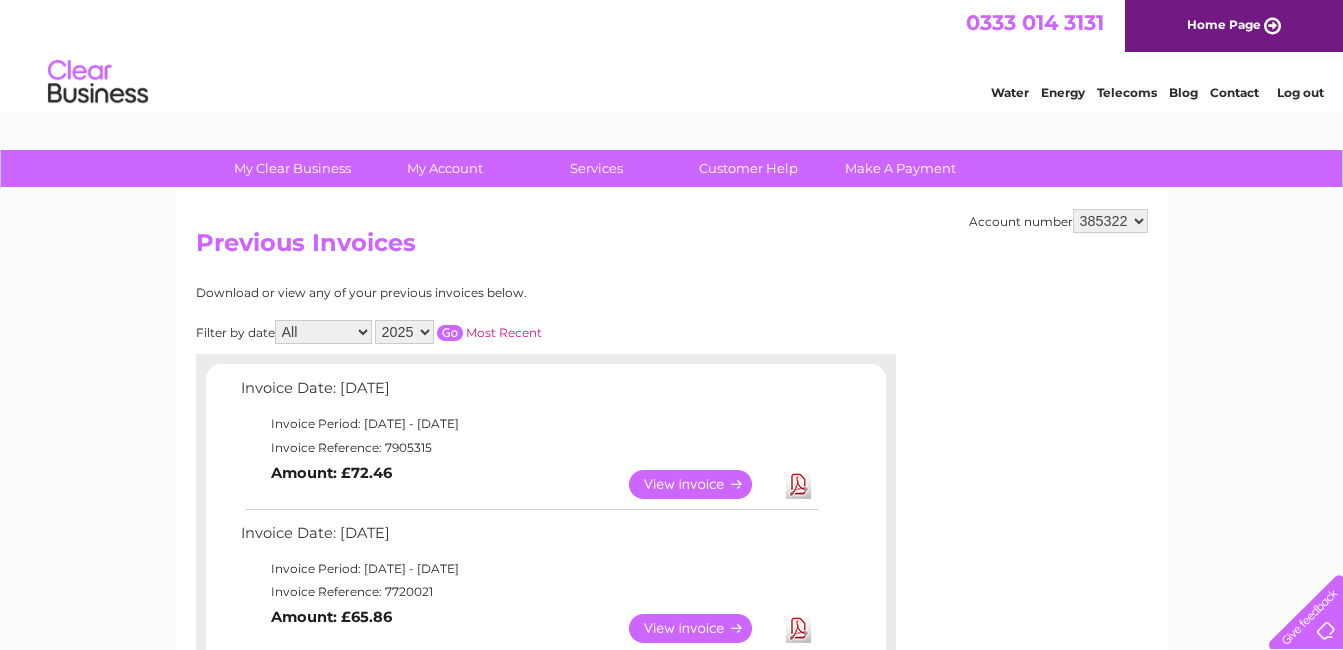 scroll, scrollTop: 200, scrollLeft: 0, axis: vertical 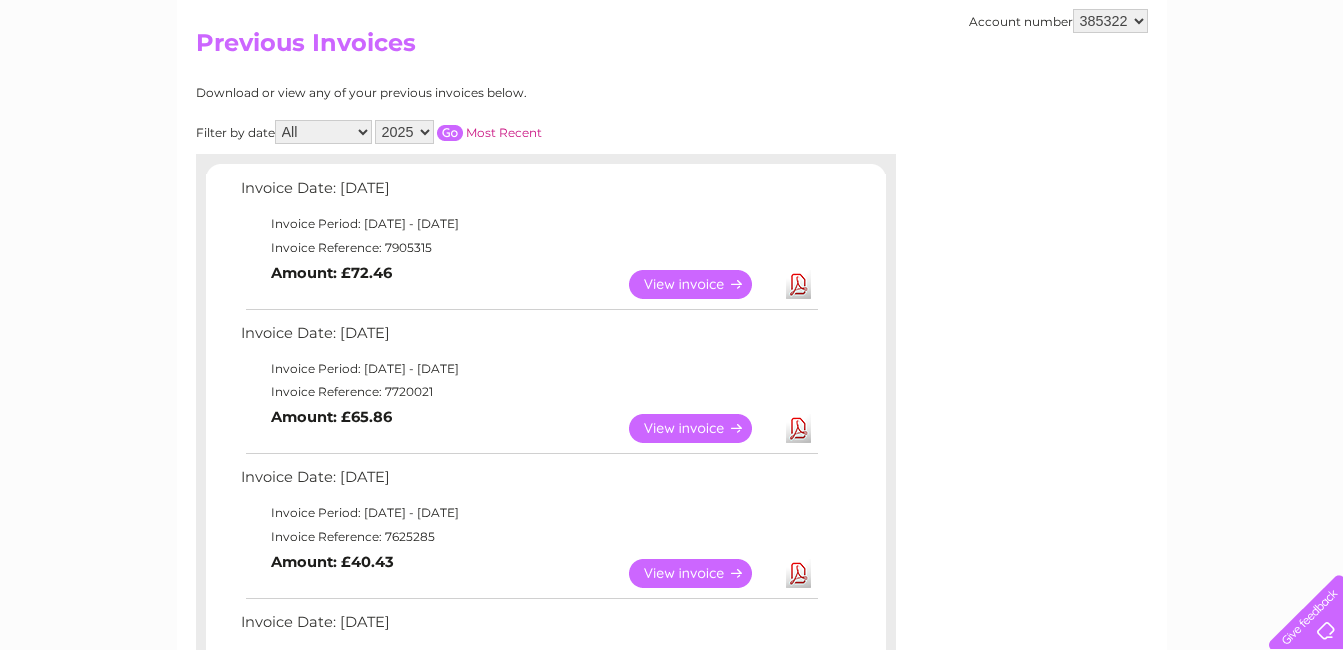 click on "View" at bounding box center (702, 428) 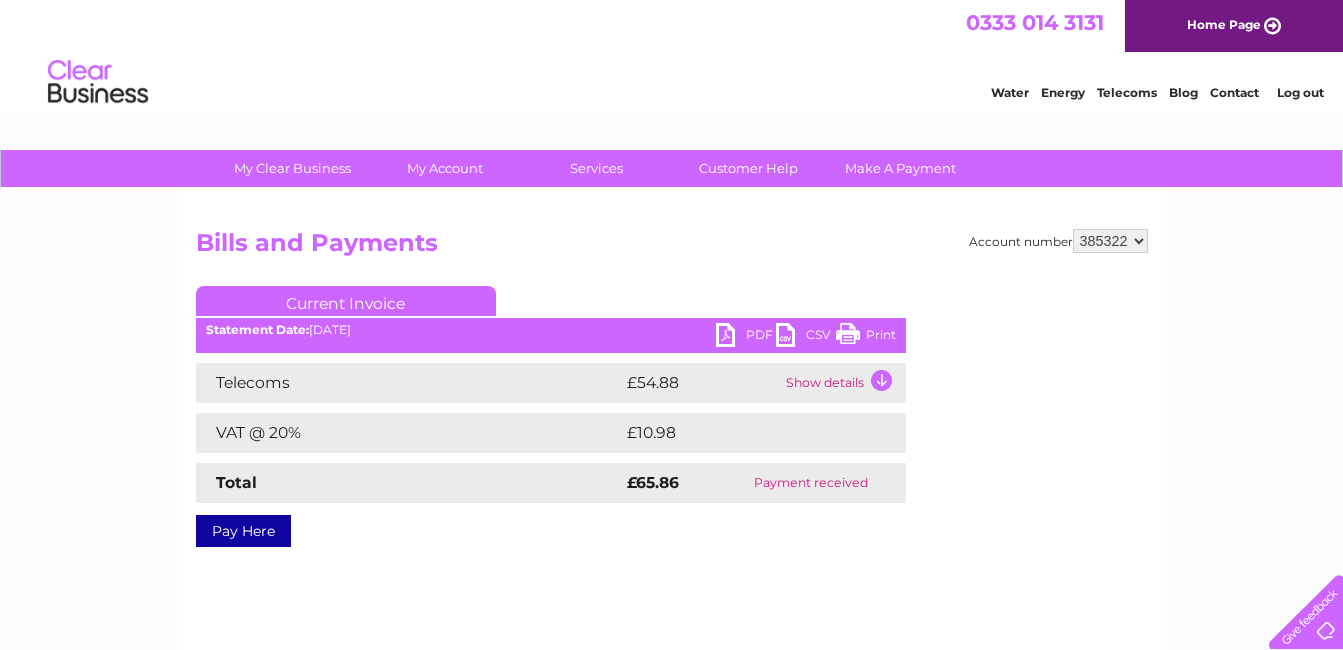scroll, scrollTop: 100, scrollLeft: 0, axis: vertical 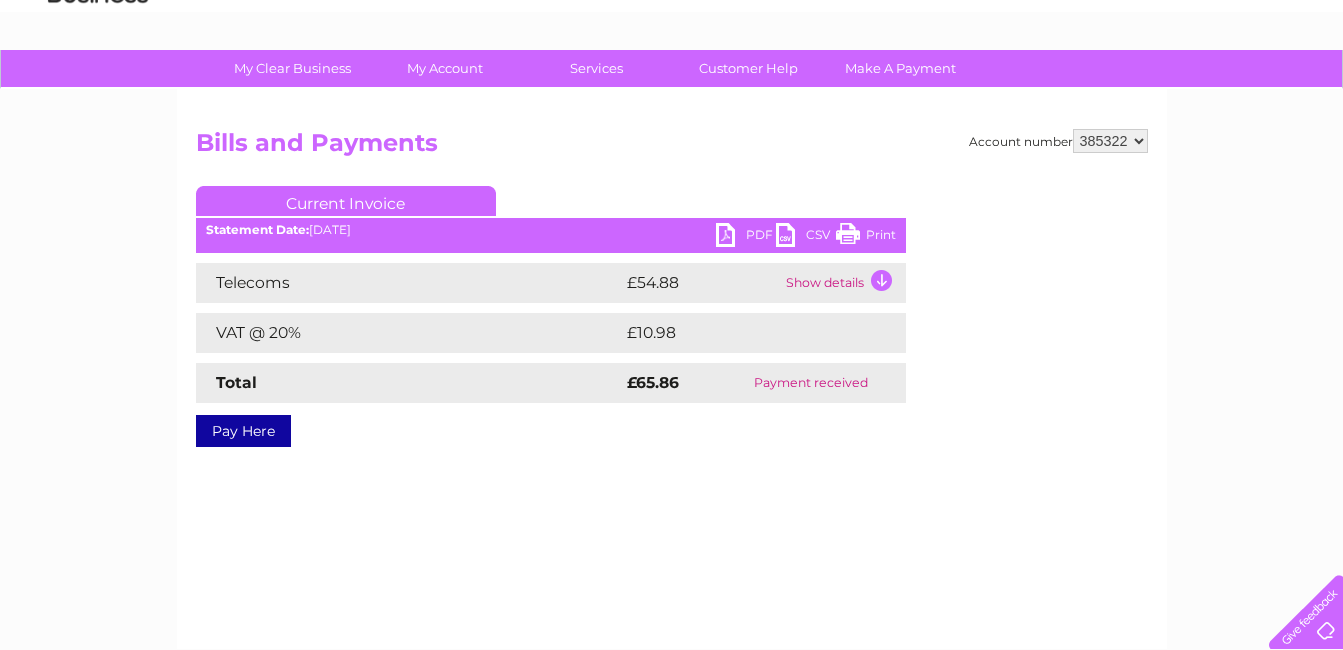 click on "PDF" at bounding box center (746, 237) 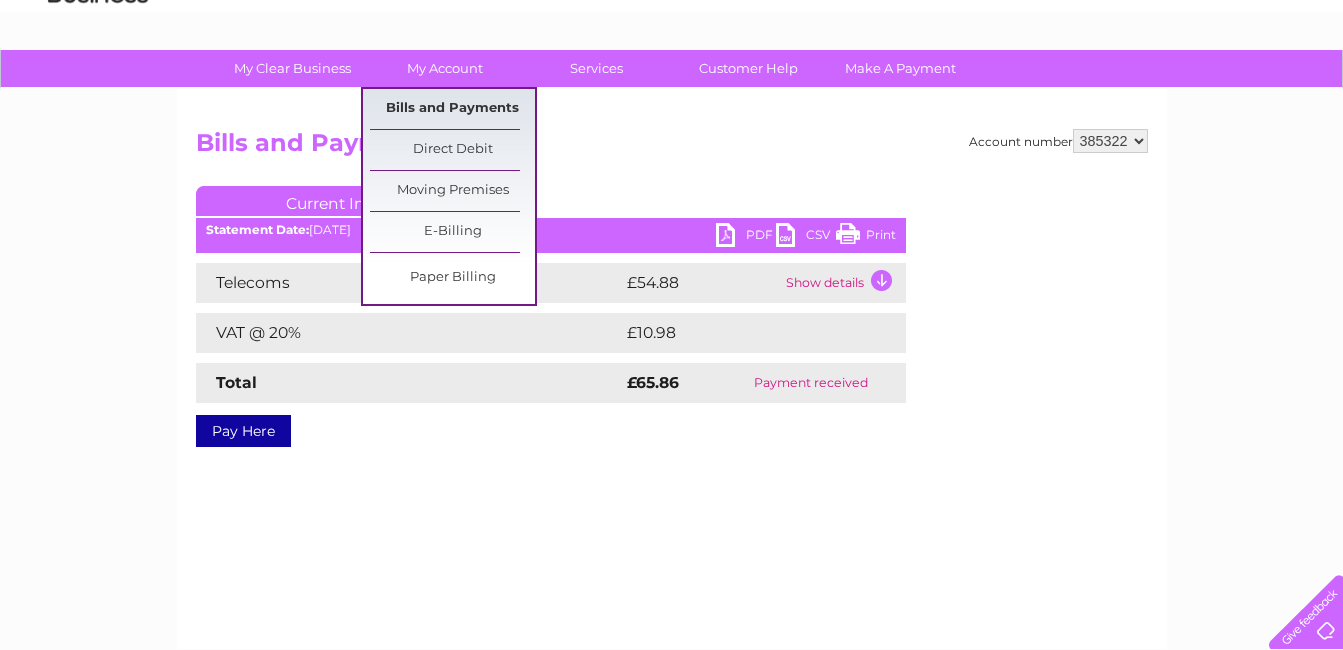 click on "Bills and Payments" at bounding box center (452, 109) 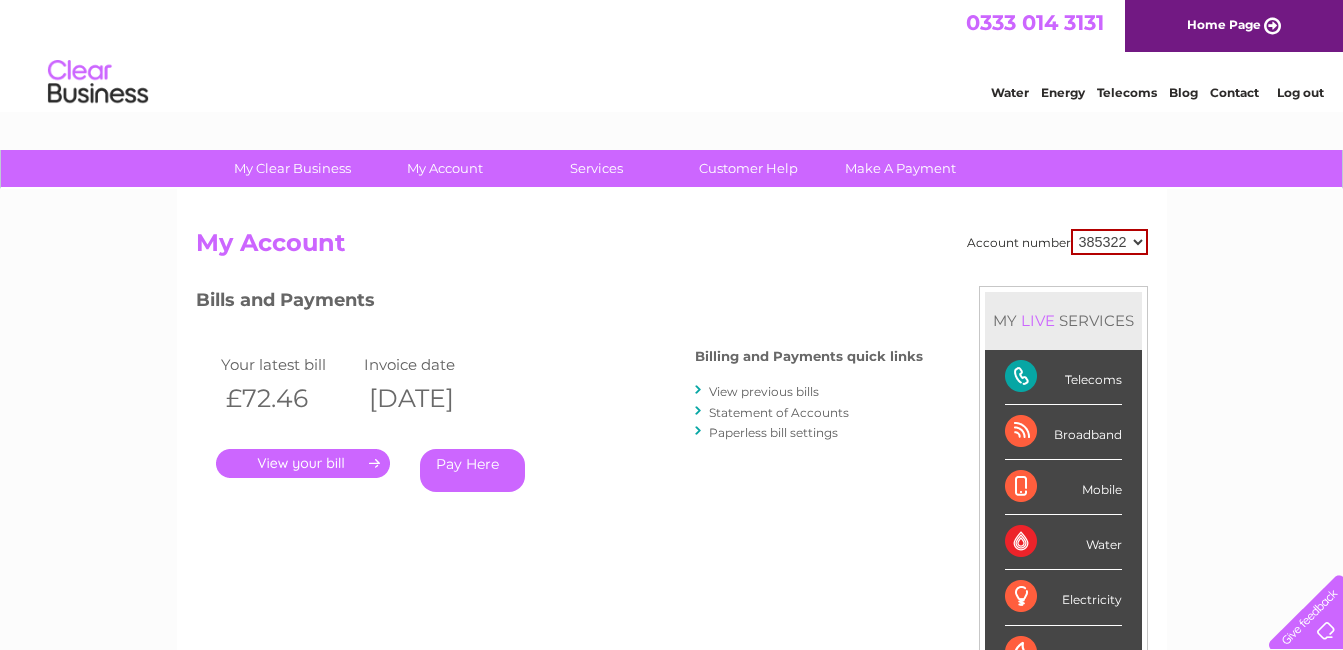 scroll, scrollTop: 0, scrollLeft: 0, axis: both 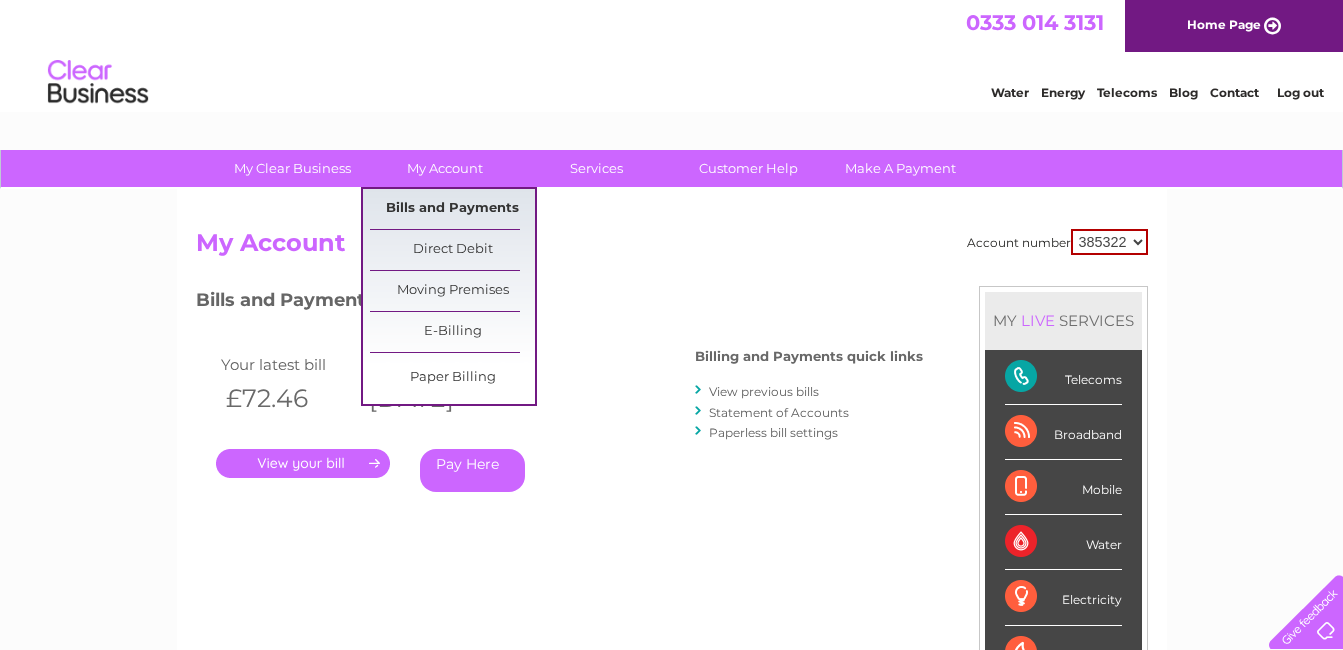click on "Bills and Payments" at bounding box center (452, 209) 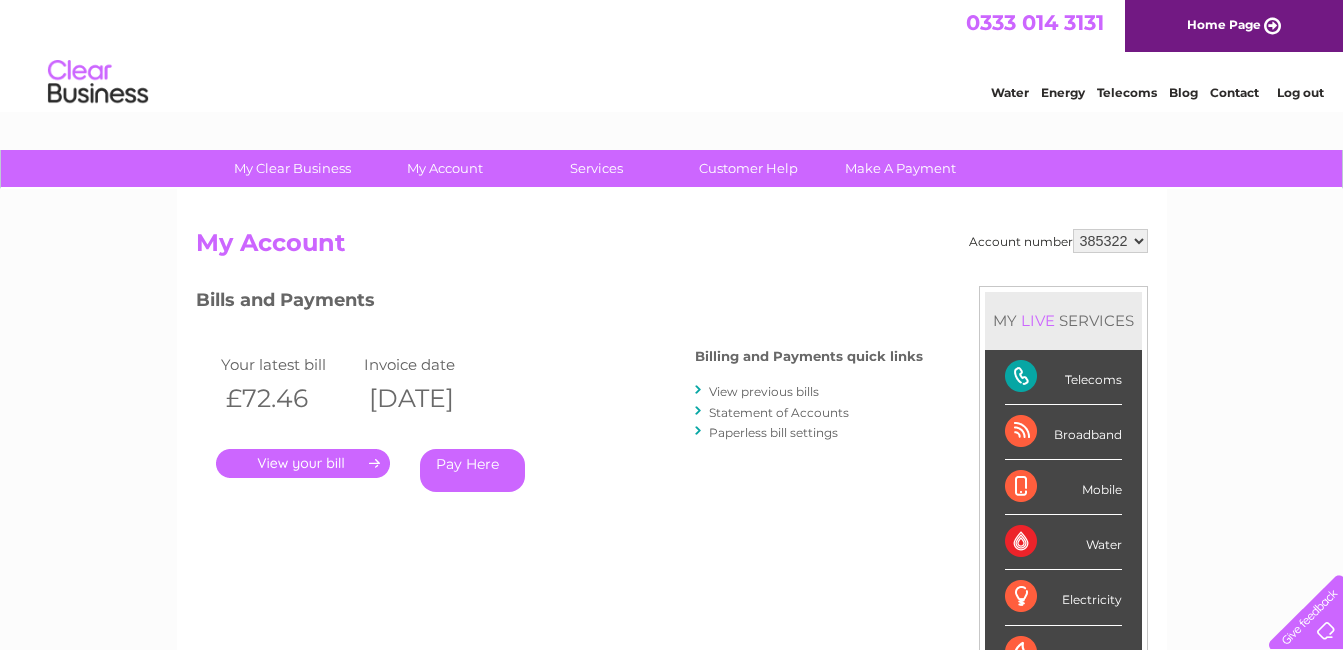 scroll, scrollTop: 0, scrollLeft: 0, axis: both 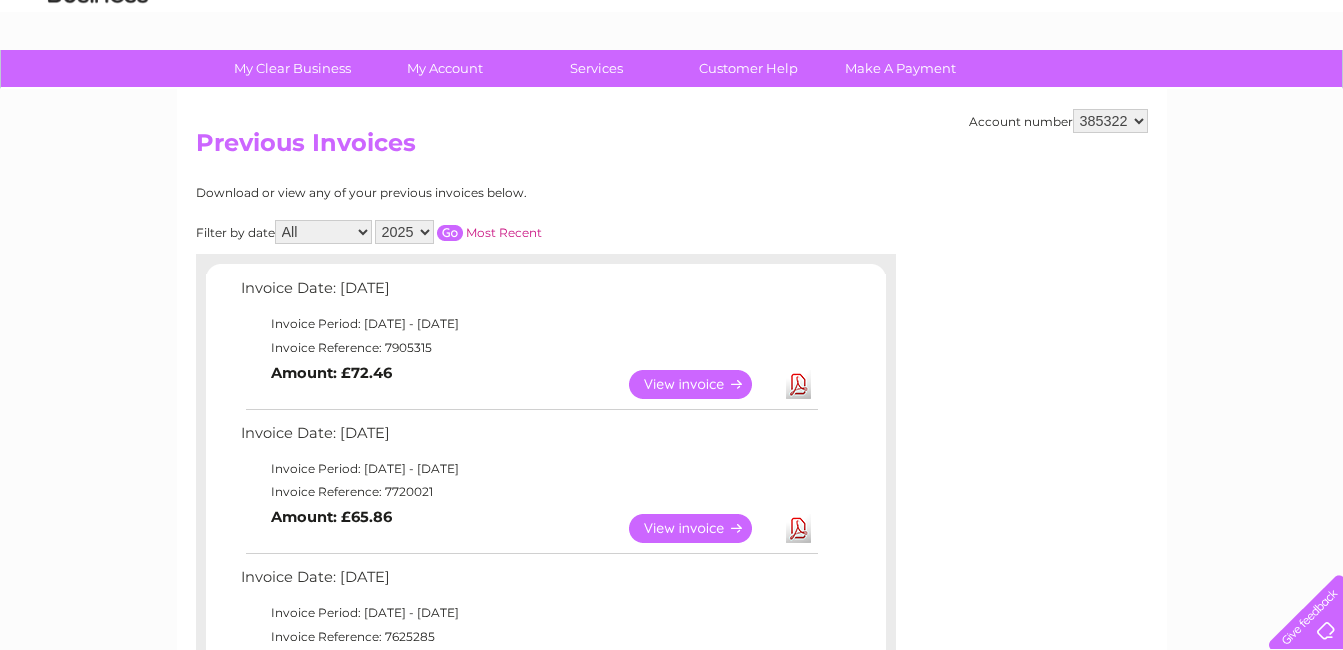 click on "Download" at bounding box center [798, 528] 